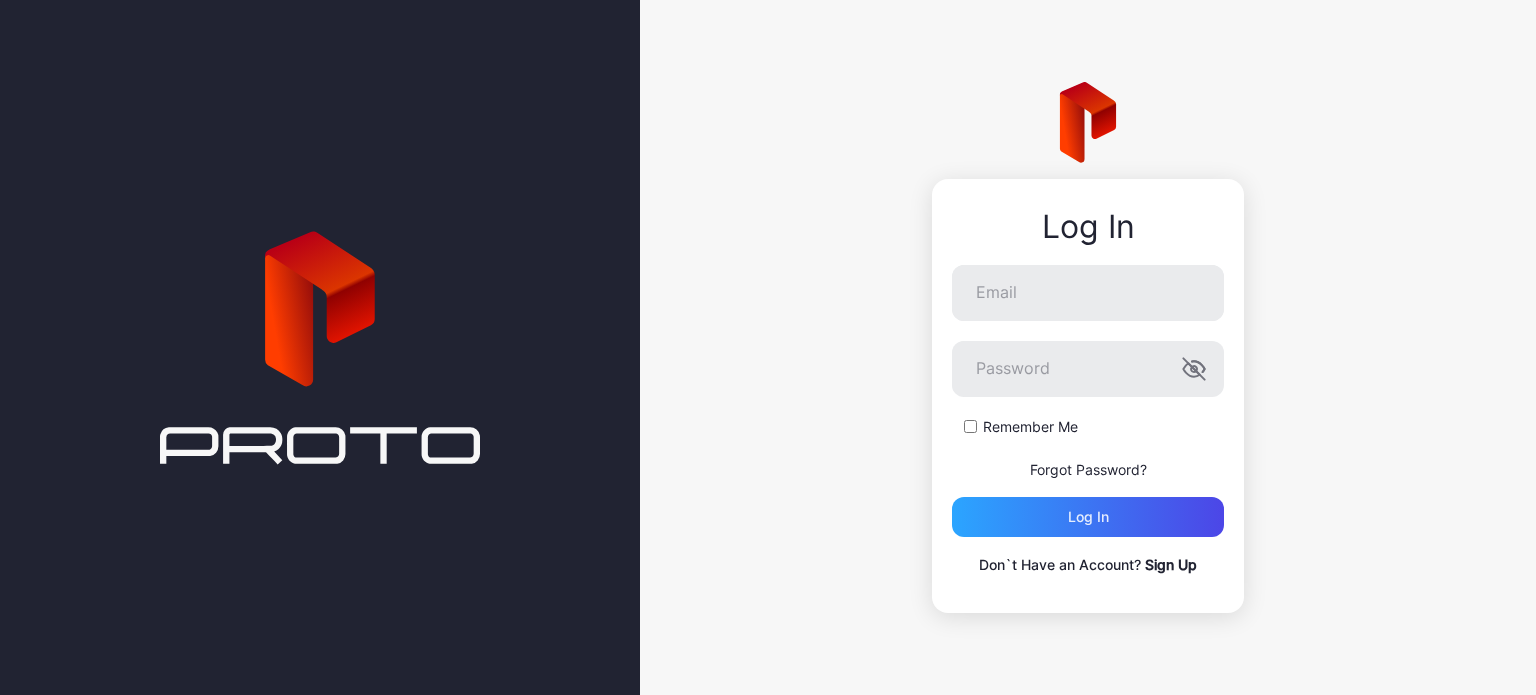 scroll, scrollTop: 0, scrollLeft: 0, axis: both 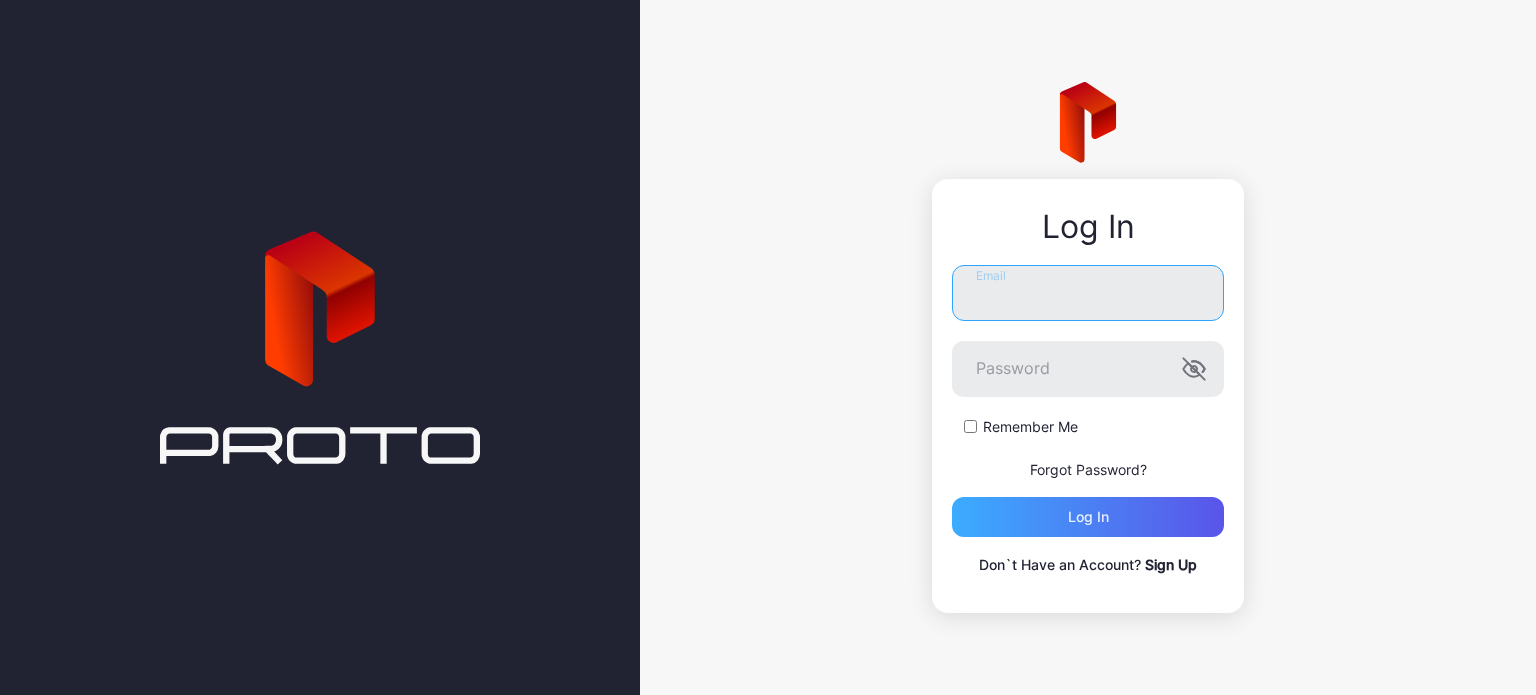 type on "**********" 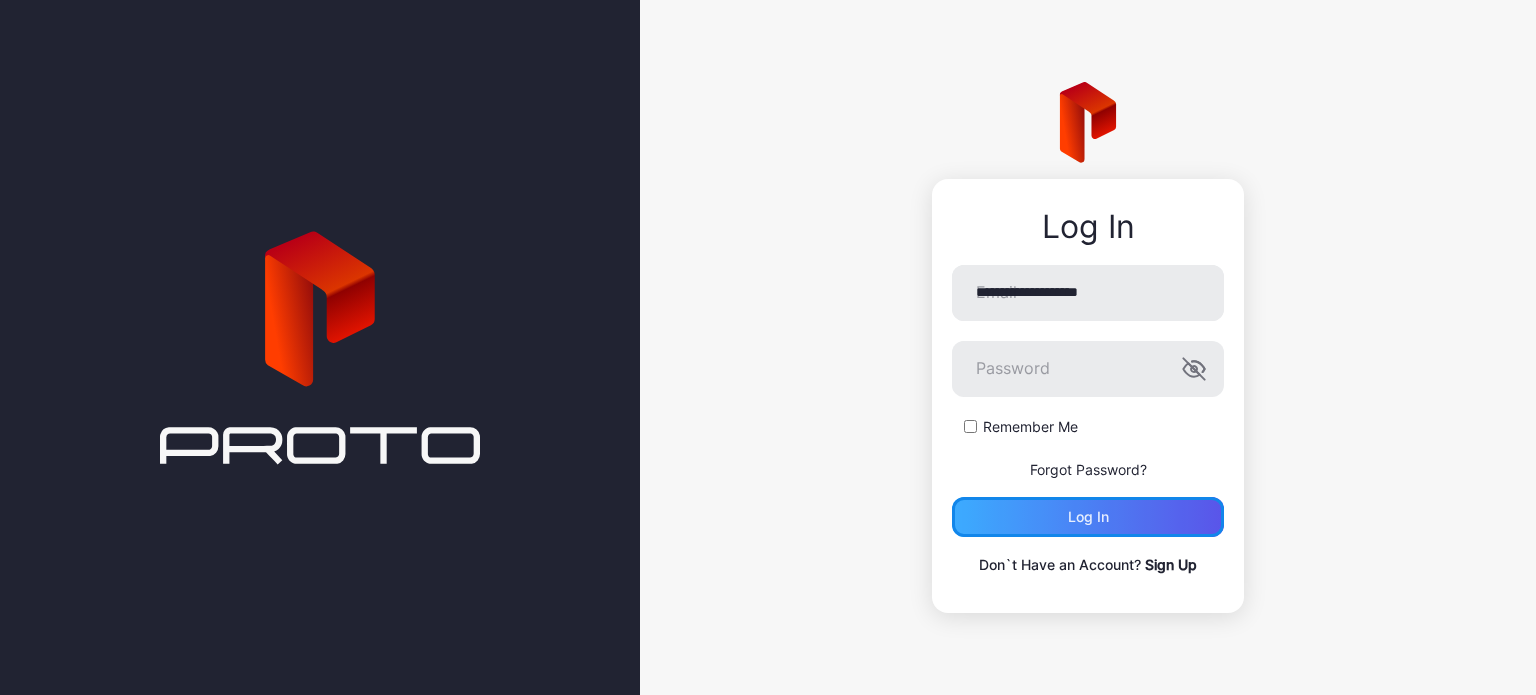 click on "Log in" at bounding box center [1088, 517] 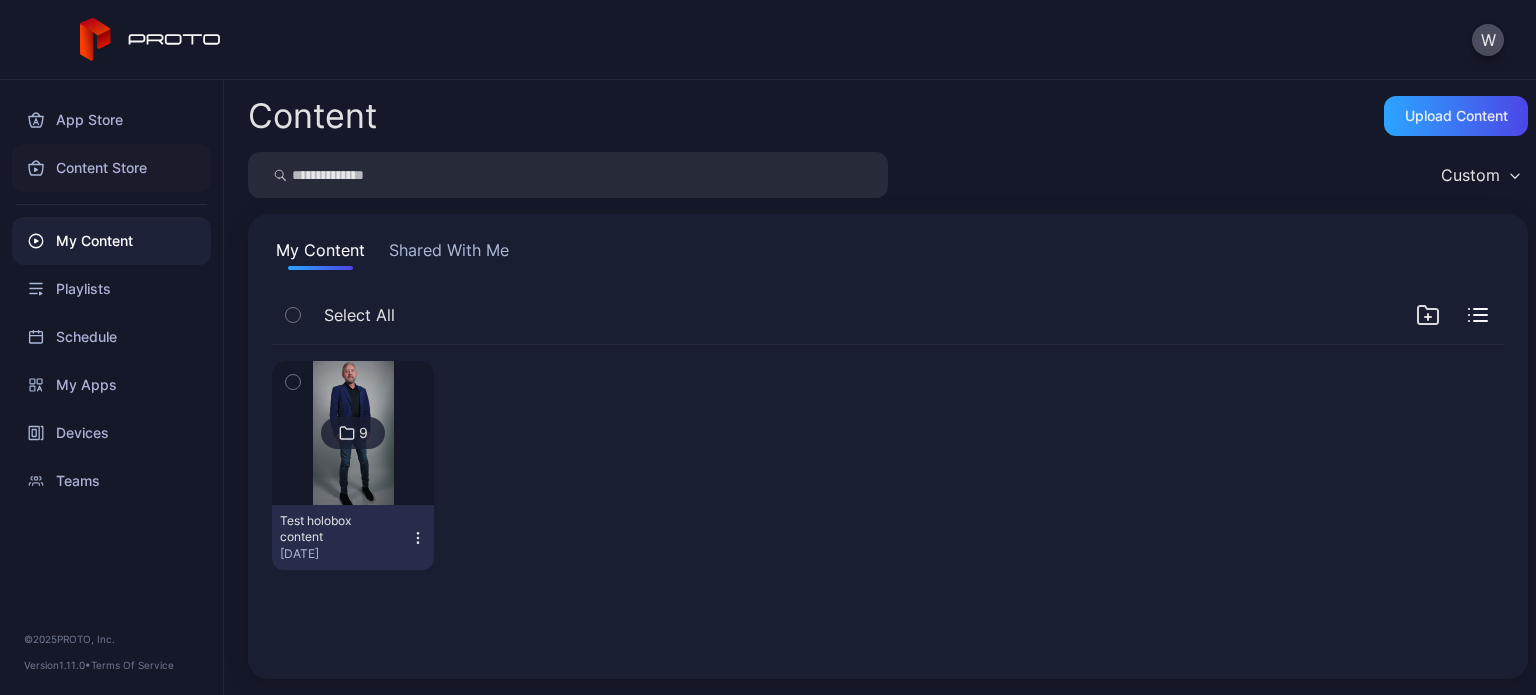 click on "Content Store" at bounding box center [111, 168] 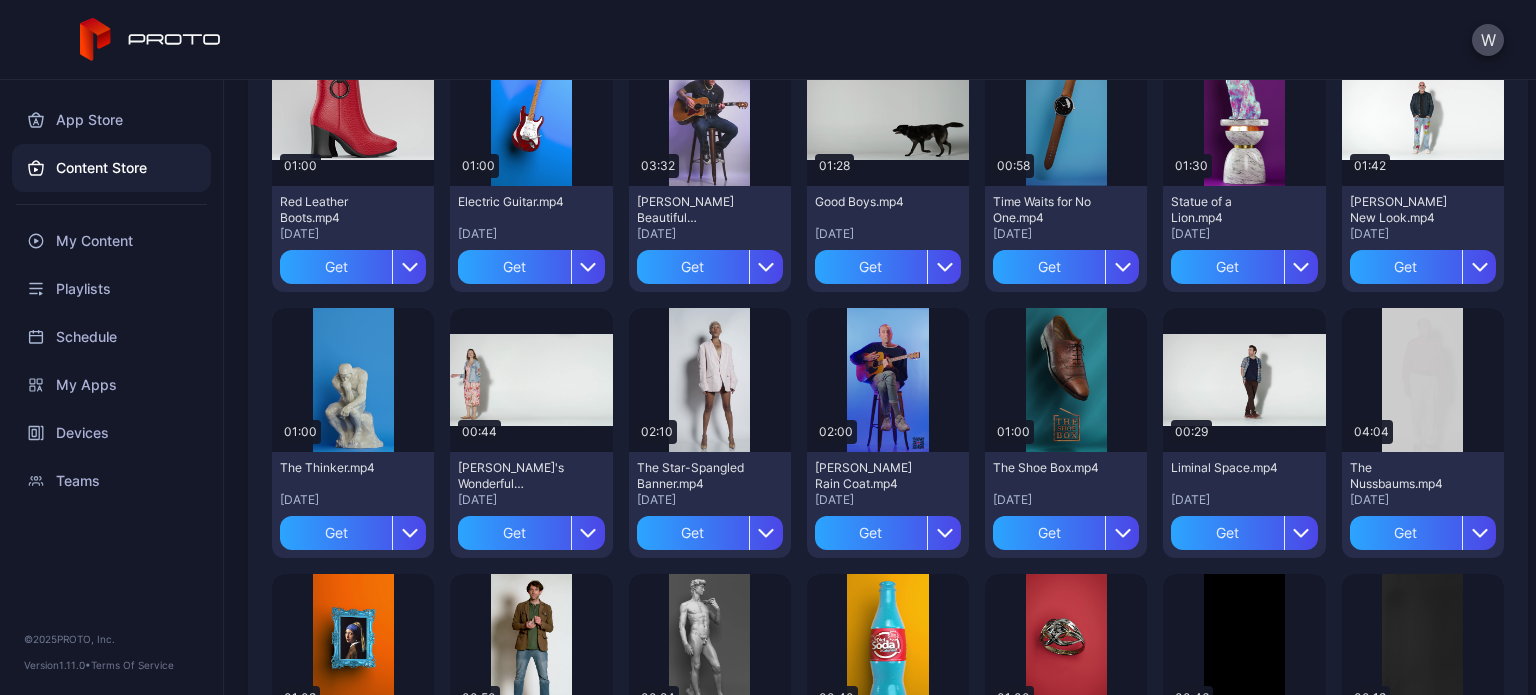 scroll, scrollTop: 2278, scrollLeft: 0, axis: vertical 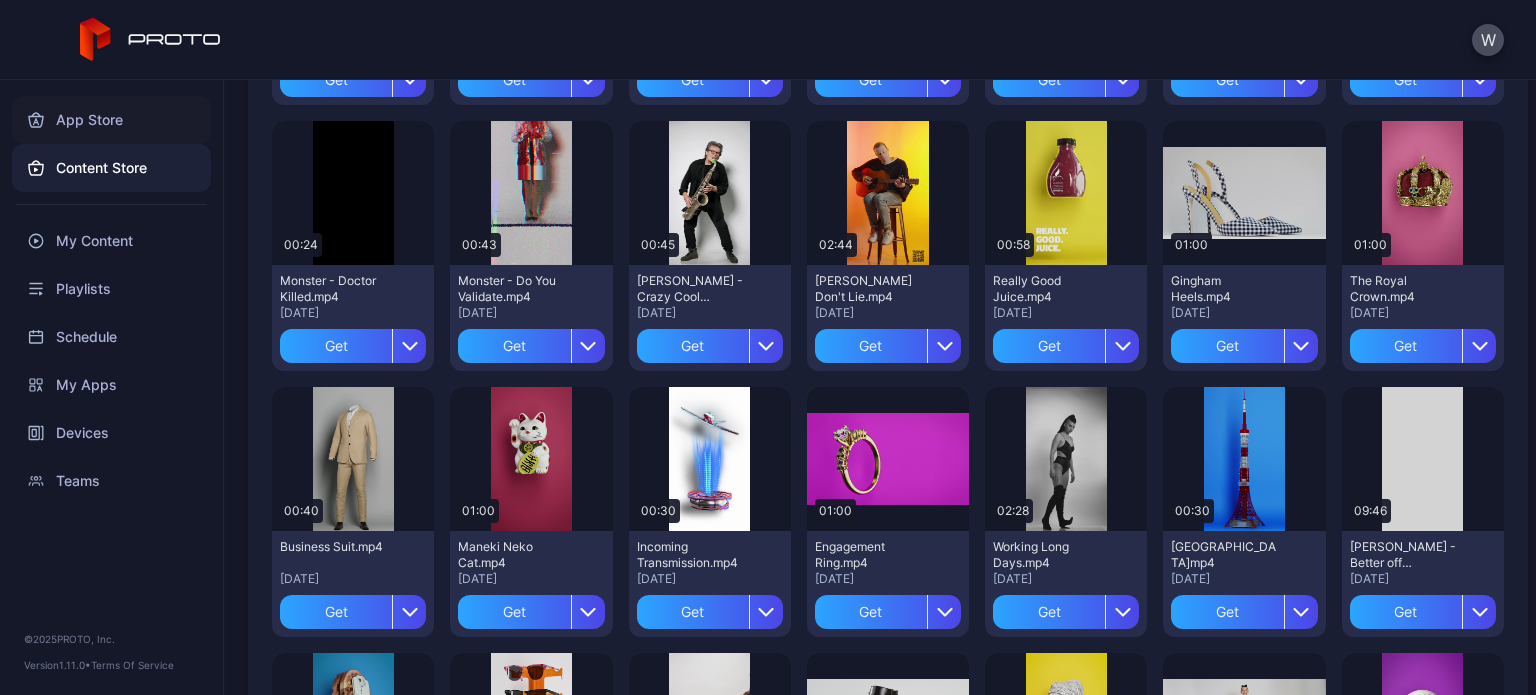 click on "App Store" at bounding box center (111, 120) 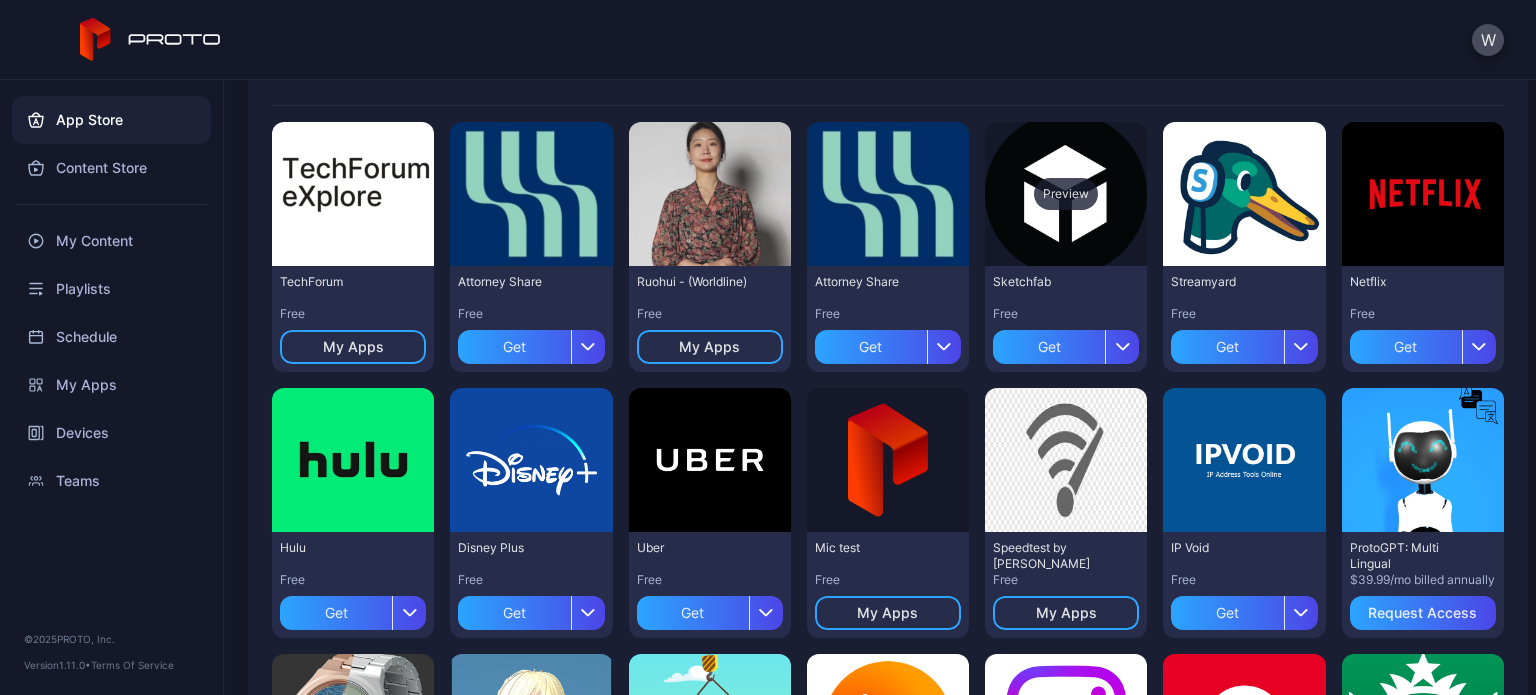 scroll, scrollTop: 172, scrollLeft: 0, axis: vertical 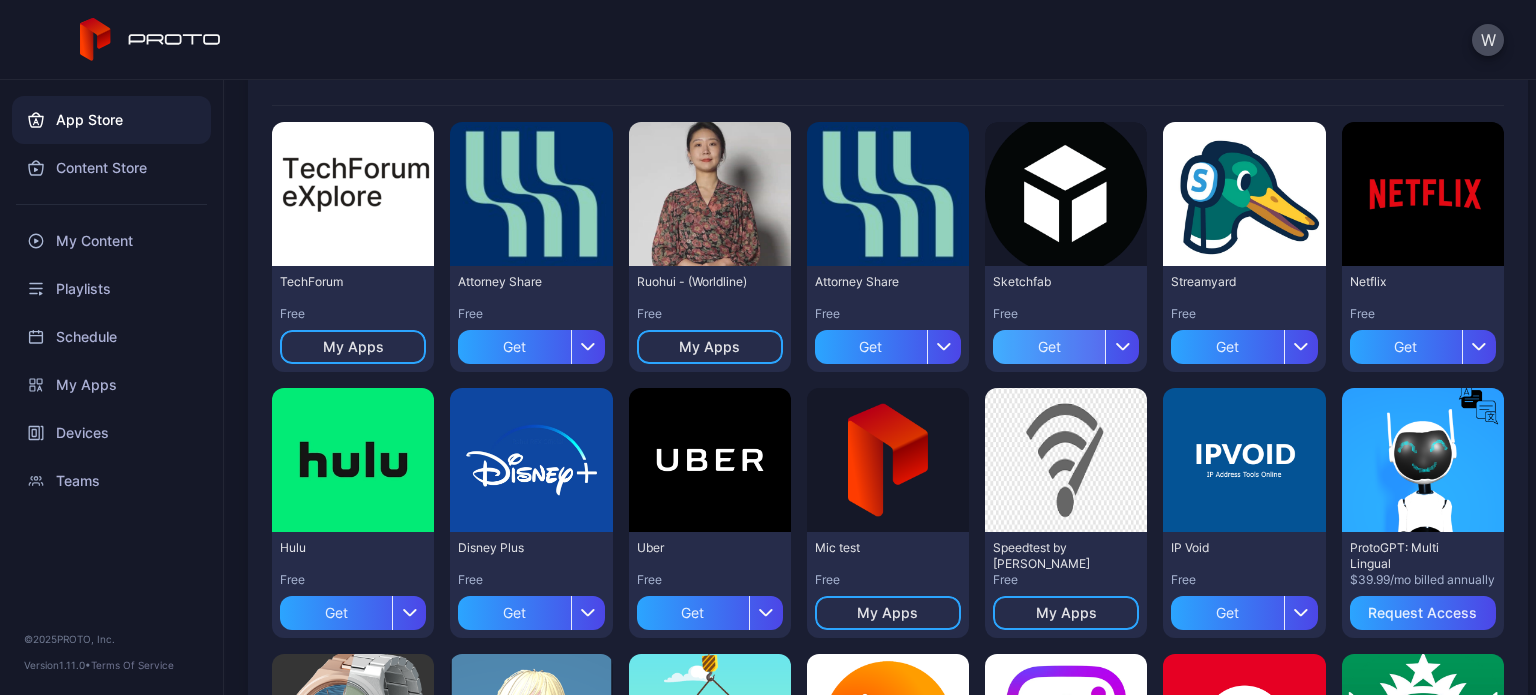 click on "Get" at bounding box center [1049, 347] 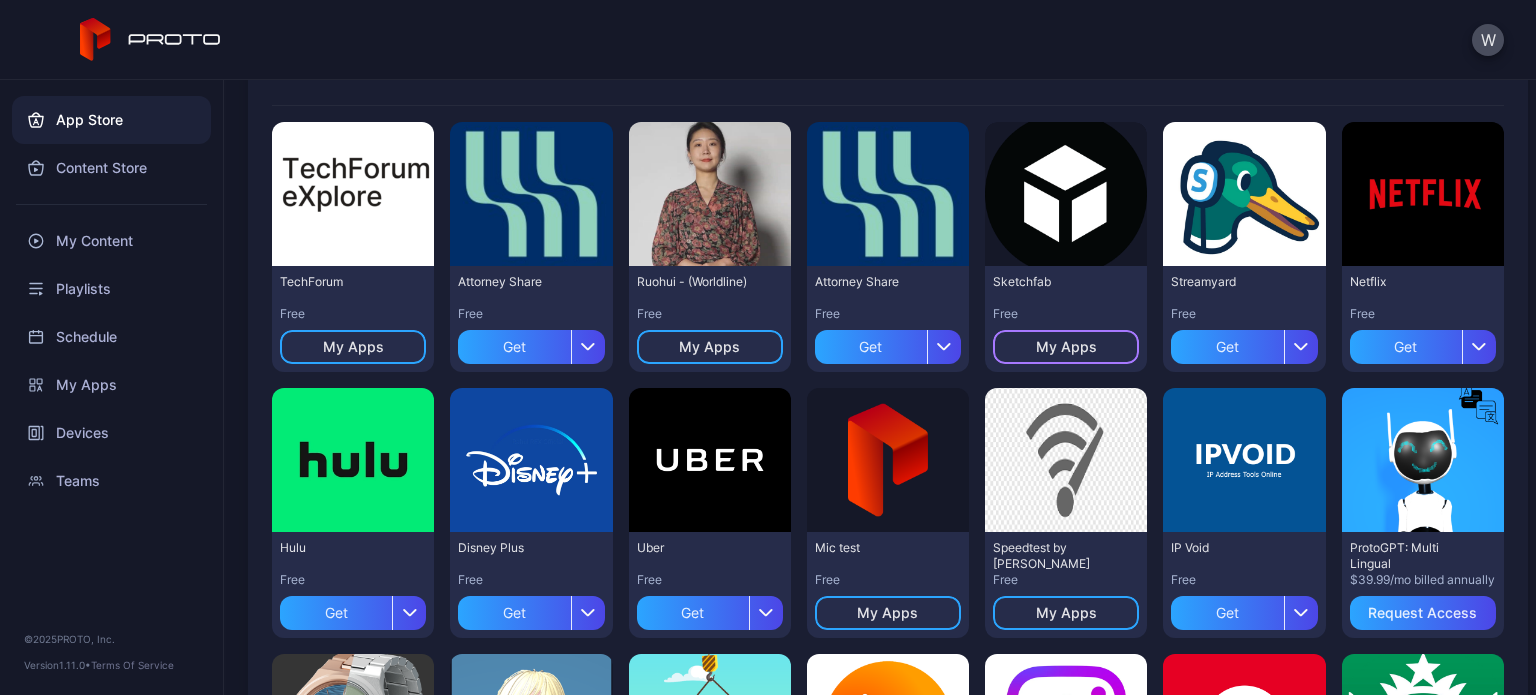 click on "My Apps" at bounding box center (1066, 347) 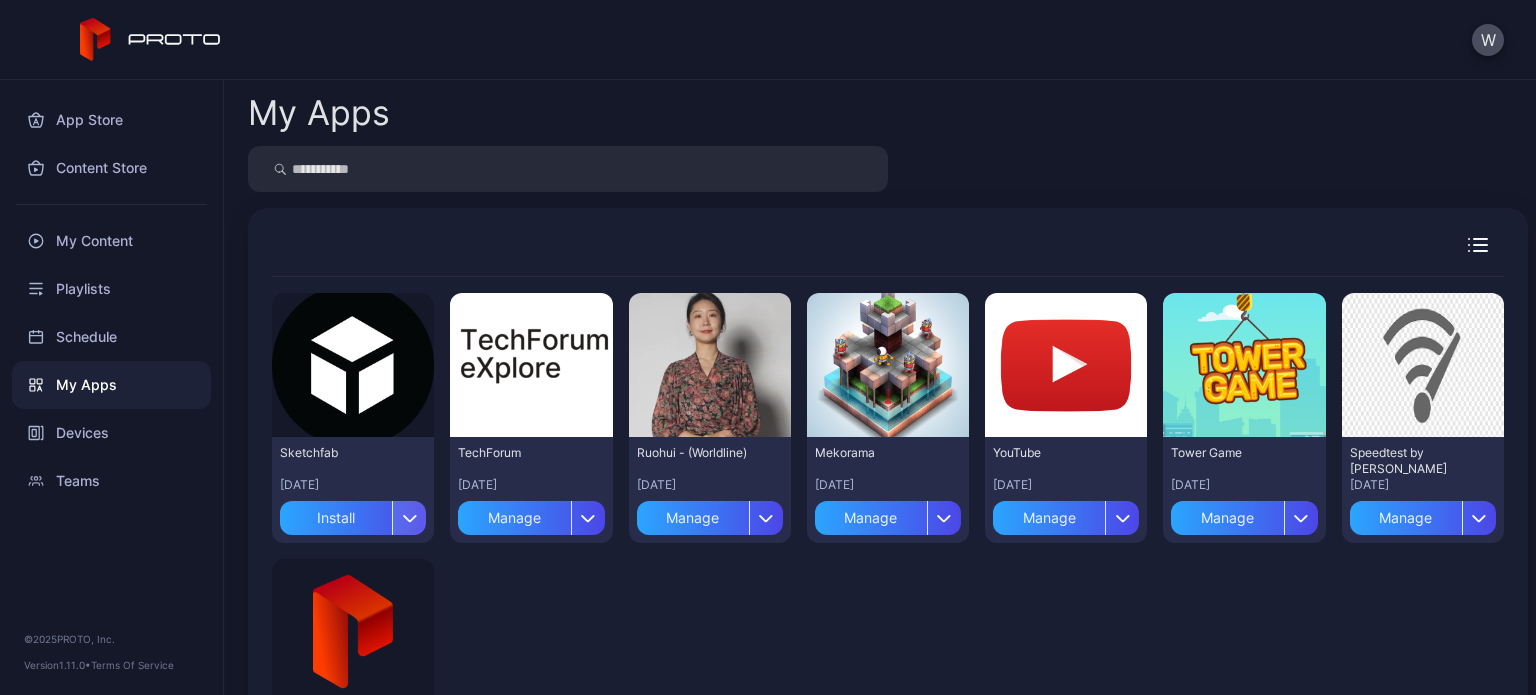 click 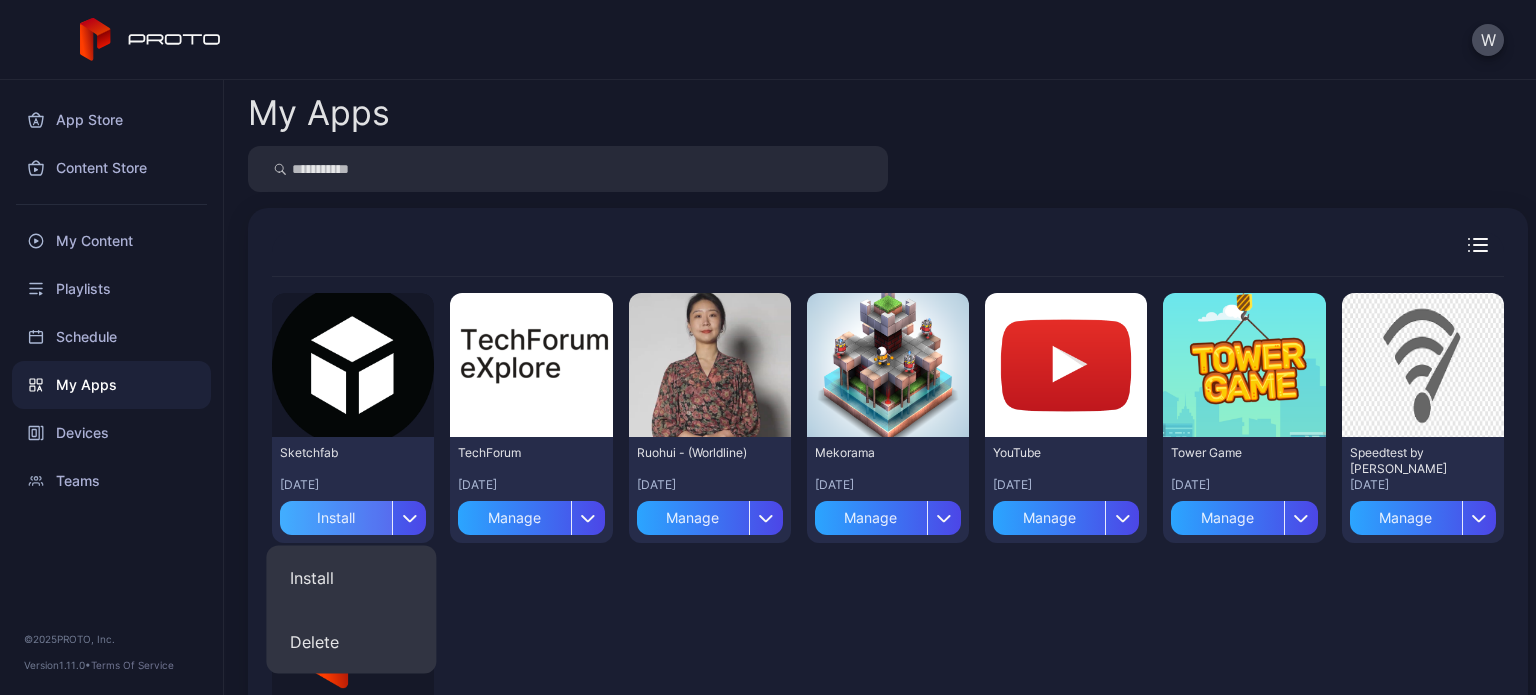 click on "Install" at bounding box center [336, 518] 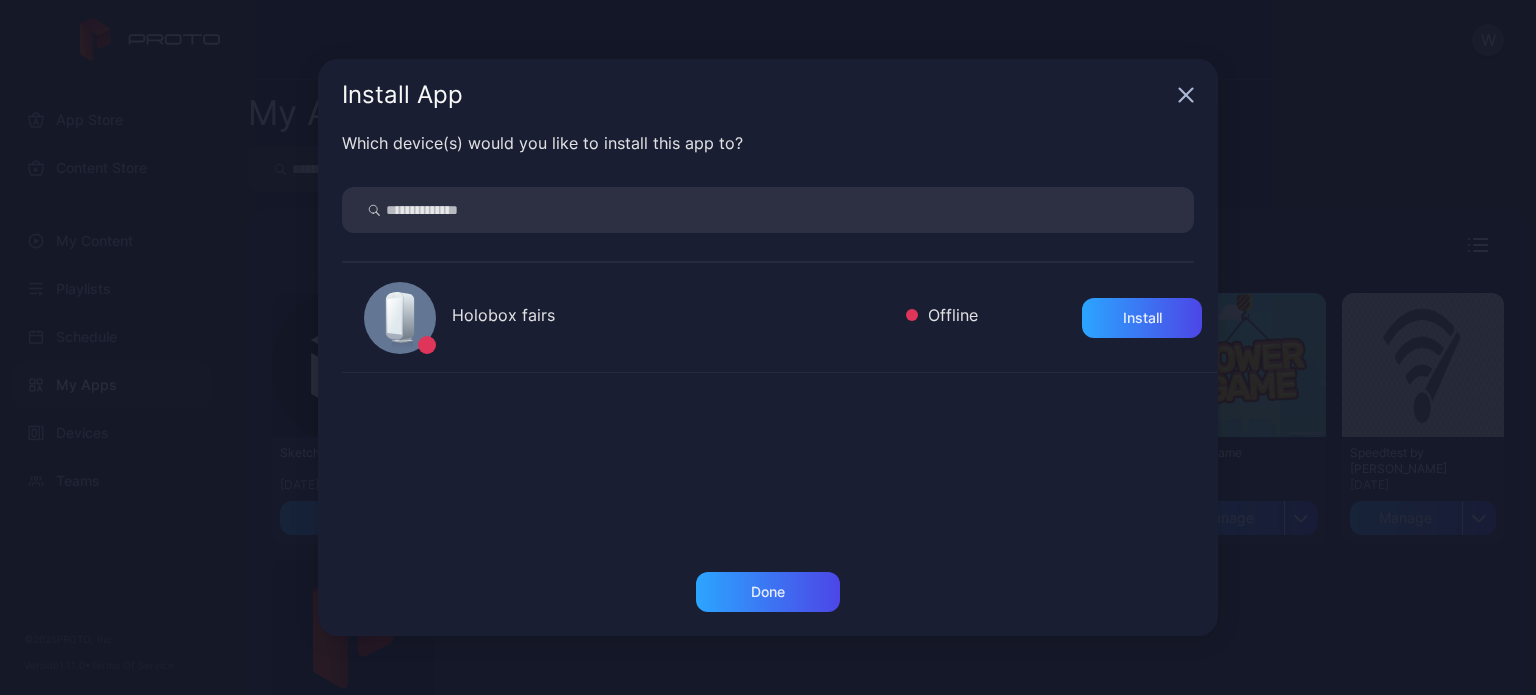 click 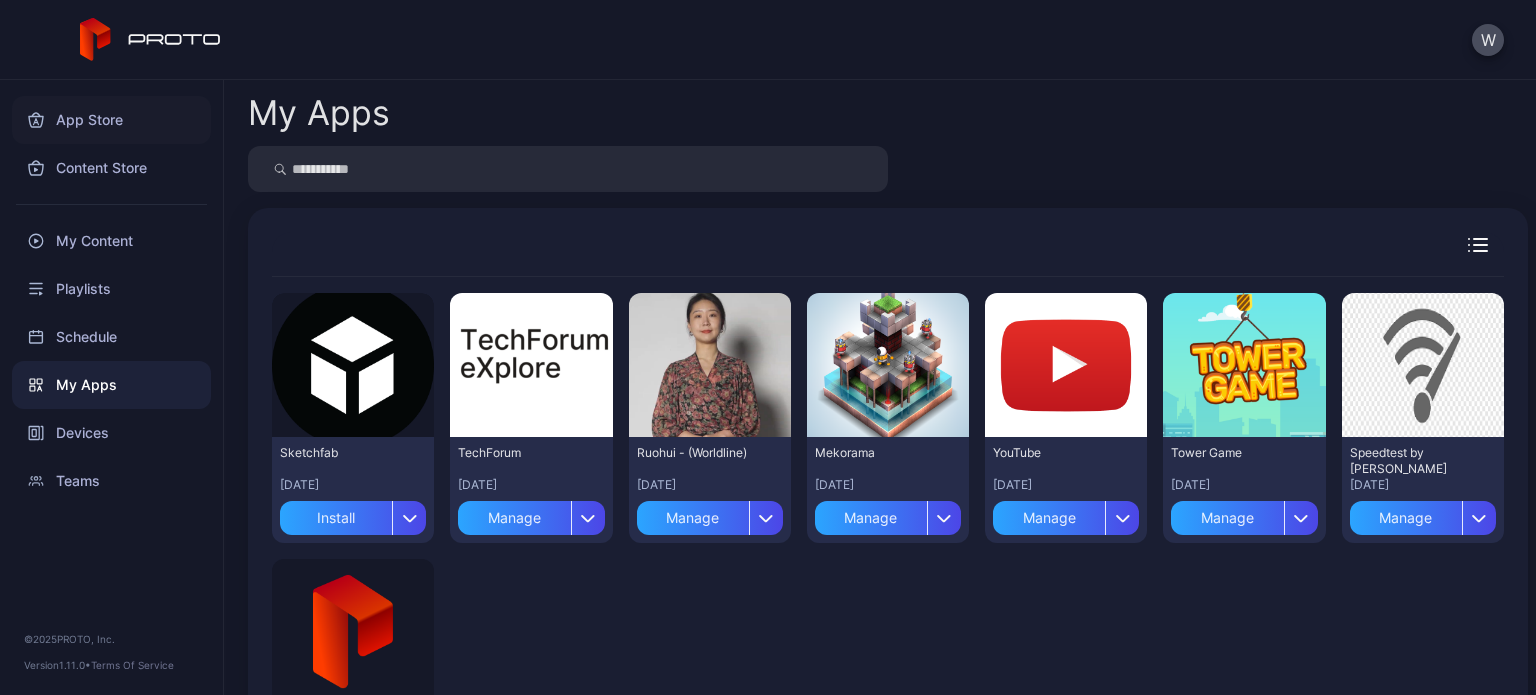 click on "App Store" at bounding box center (111, 120) 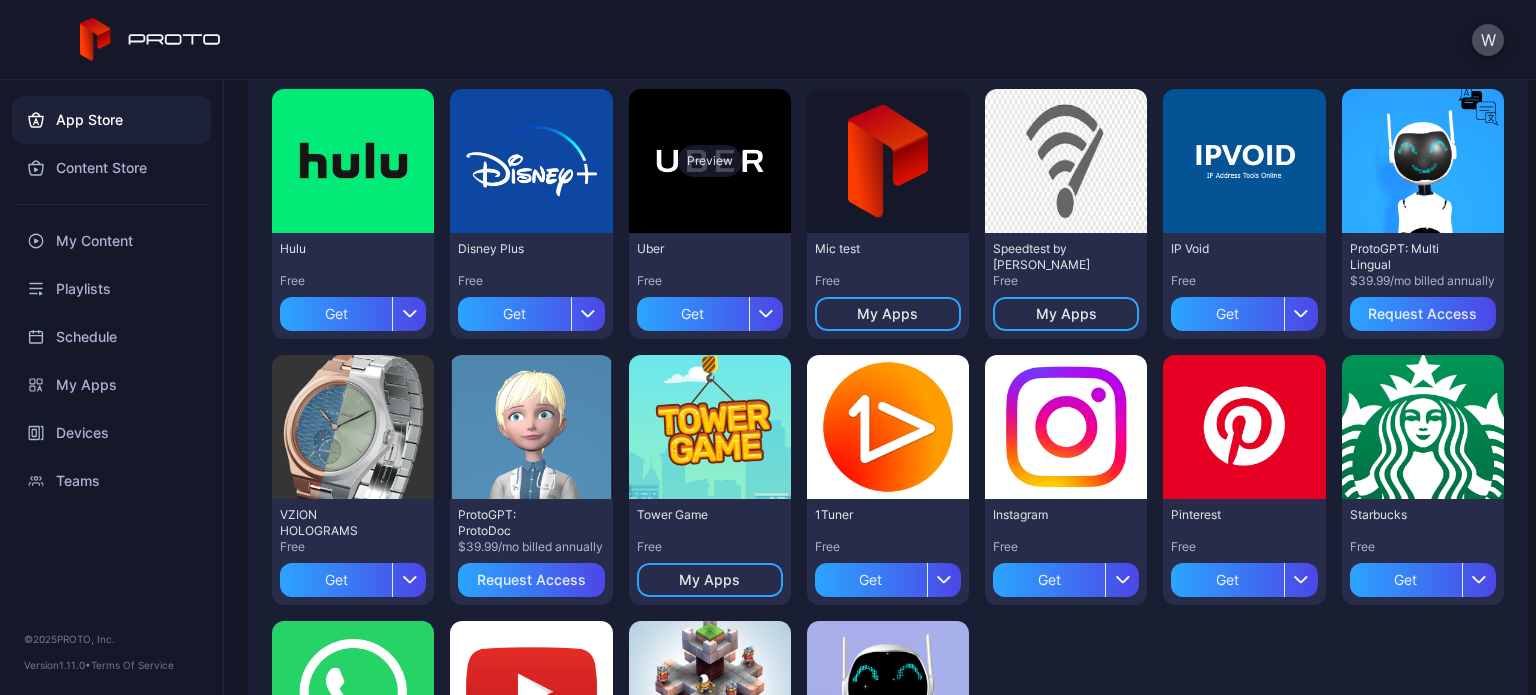 scroll, scrollTop: 472, scrollLeft: 0, axis: vertical 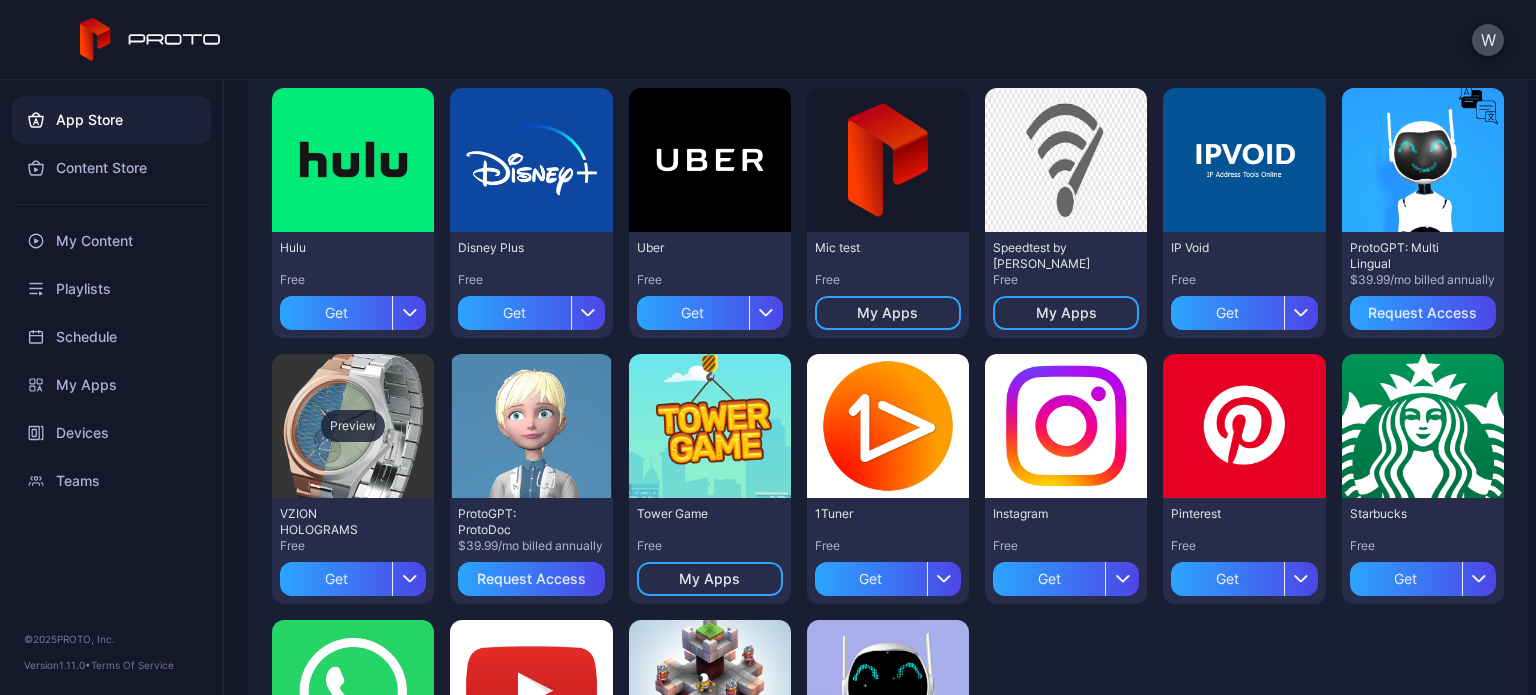 click on "Preview" at bounding box center (353, 426) 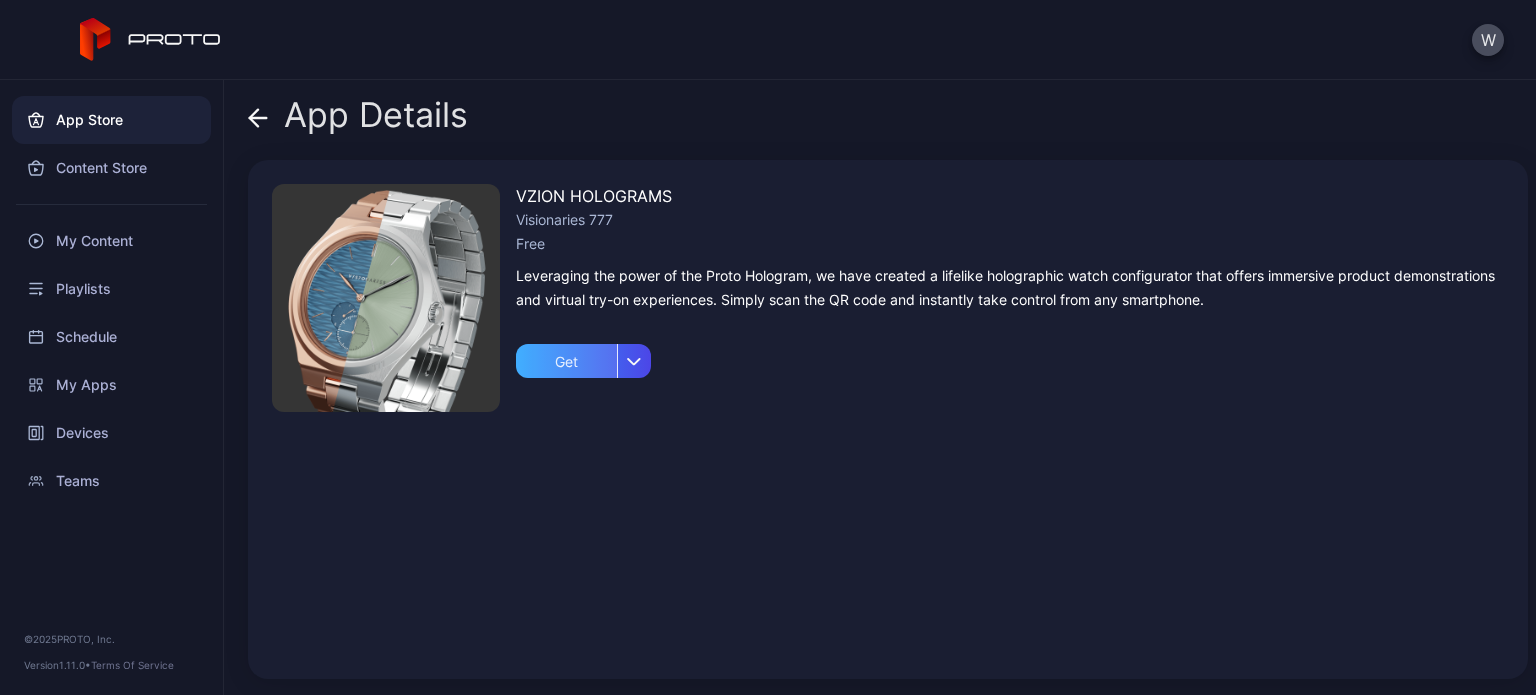click on "Get" at bounding box center (566, 361) 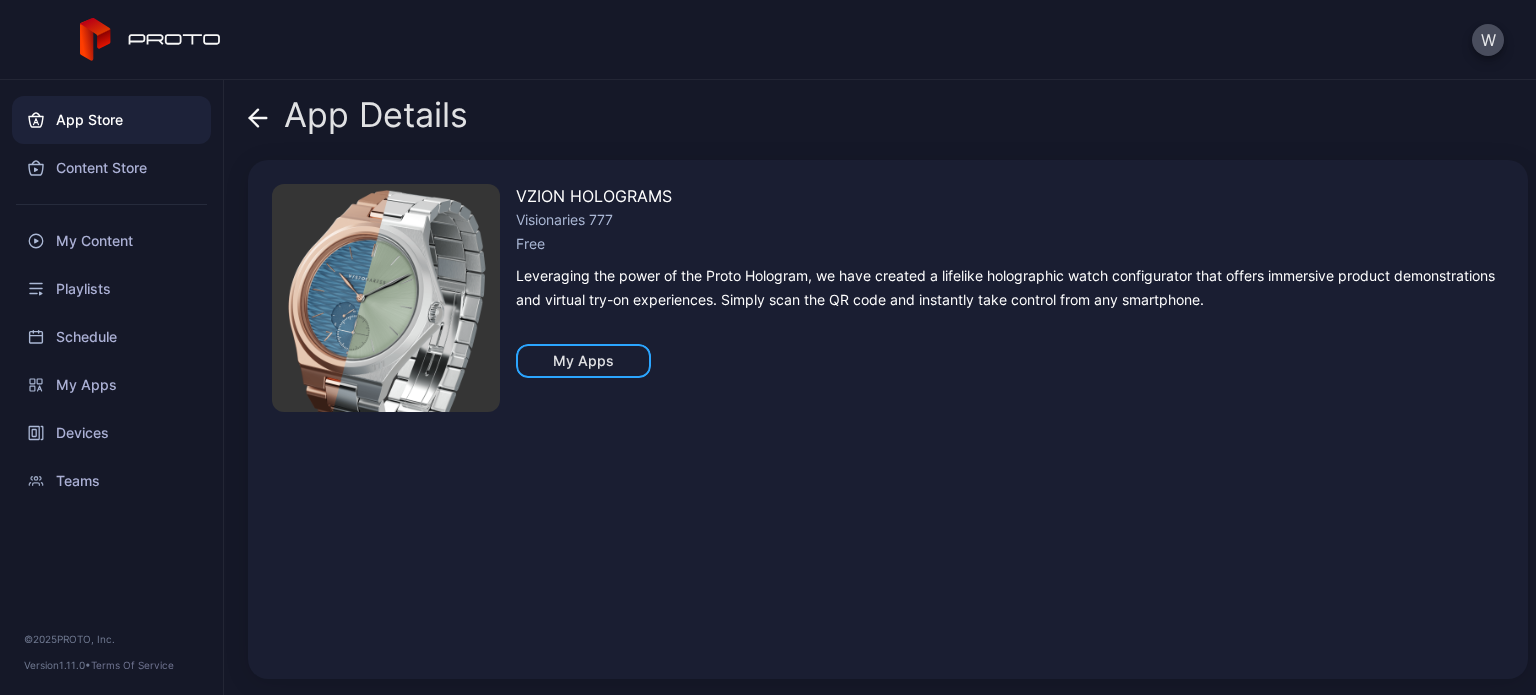click 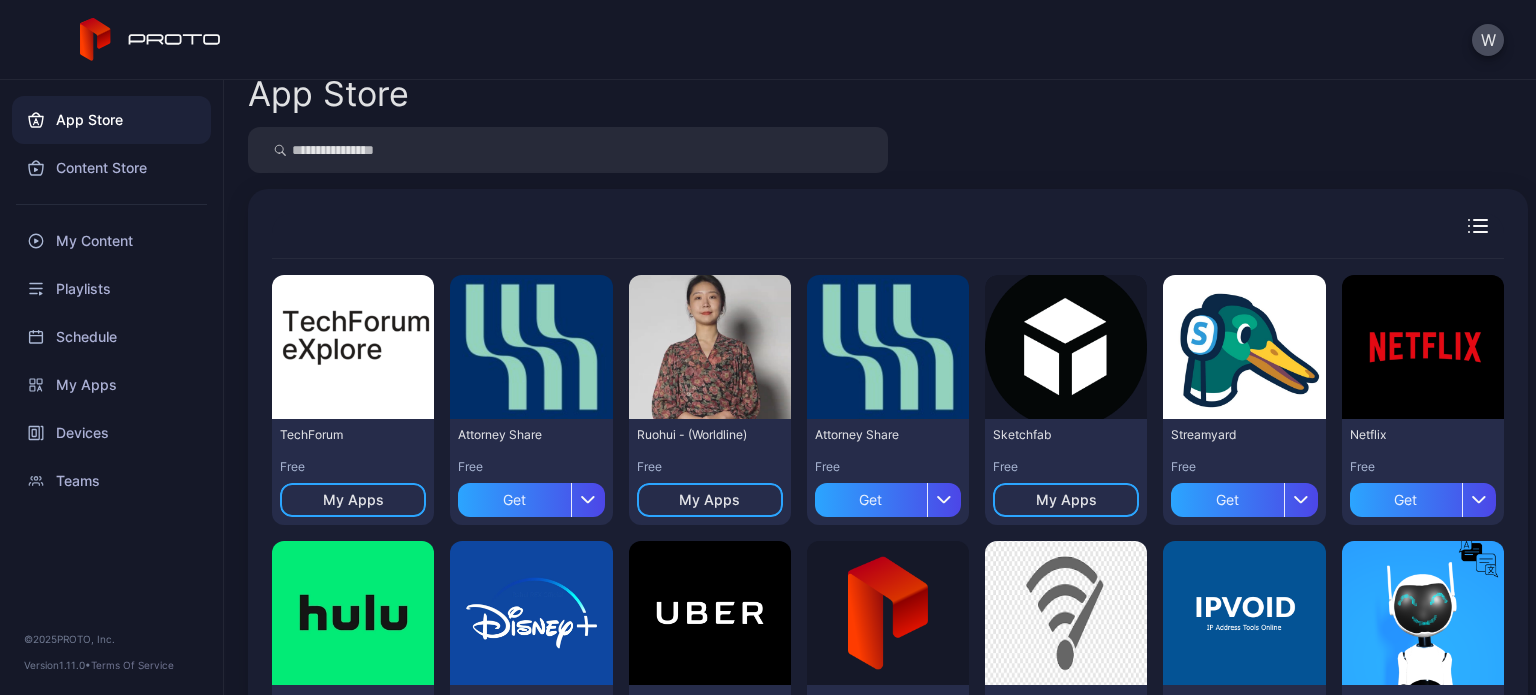 scroll, scrollTop: 18, scrollLeft: 0, axis: vertical 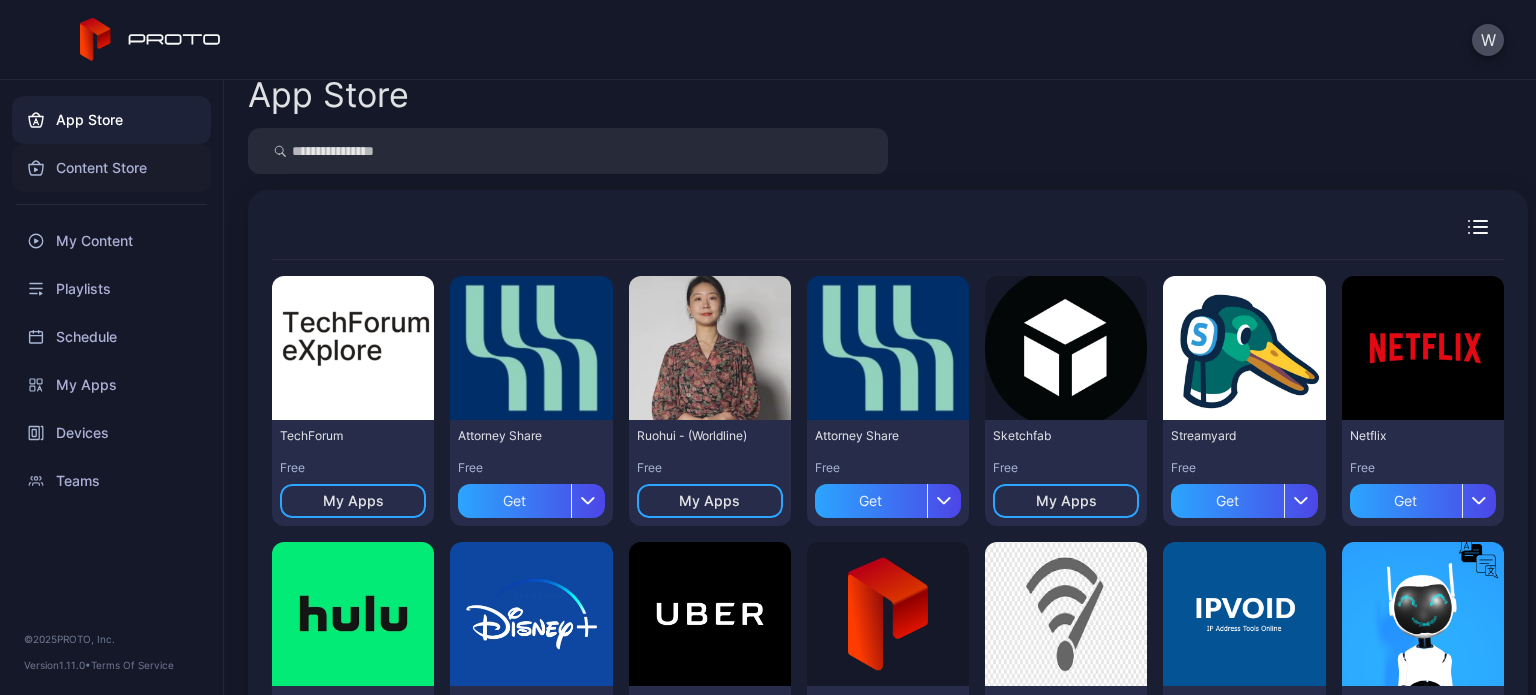 click on "Content Store" at bounding box center (111, 168) 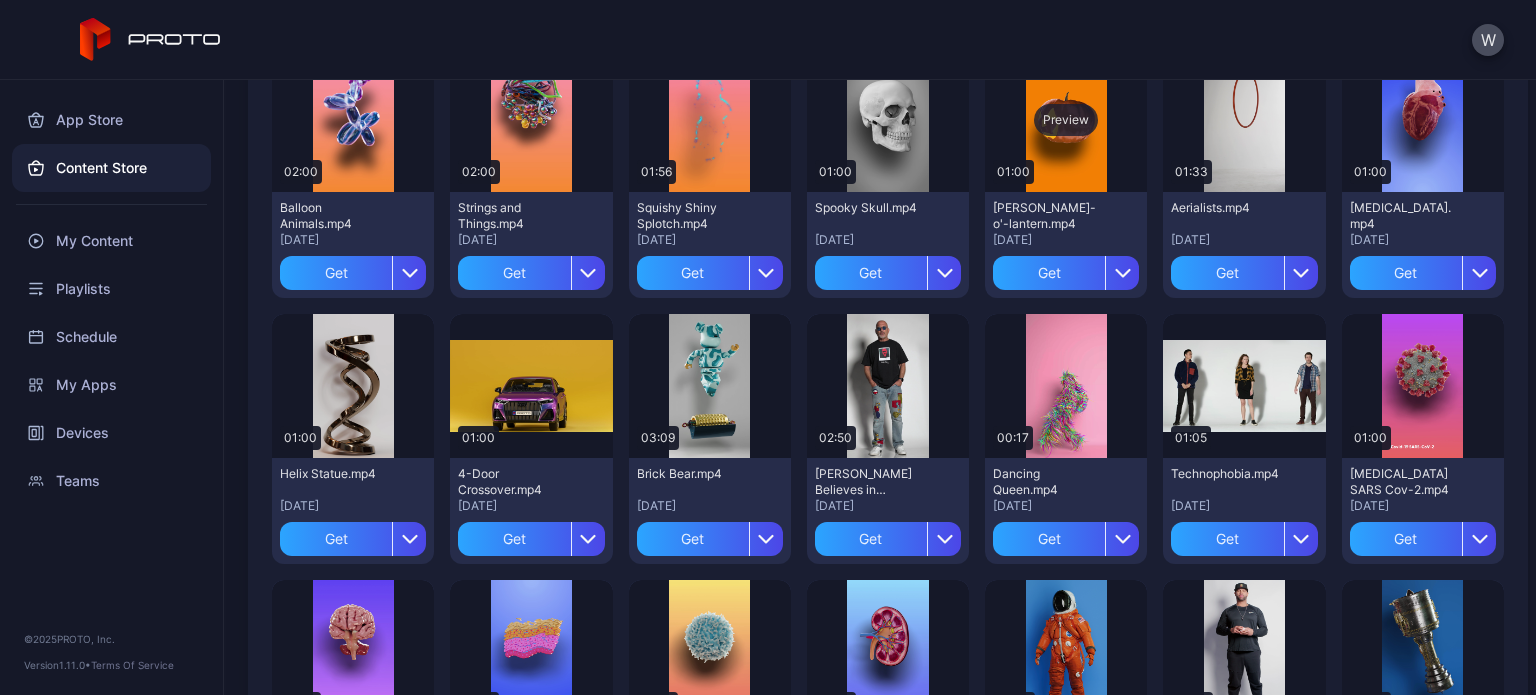 scroll, scrollTop: 224, scrollLeft: 0, axis: vertical 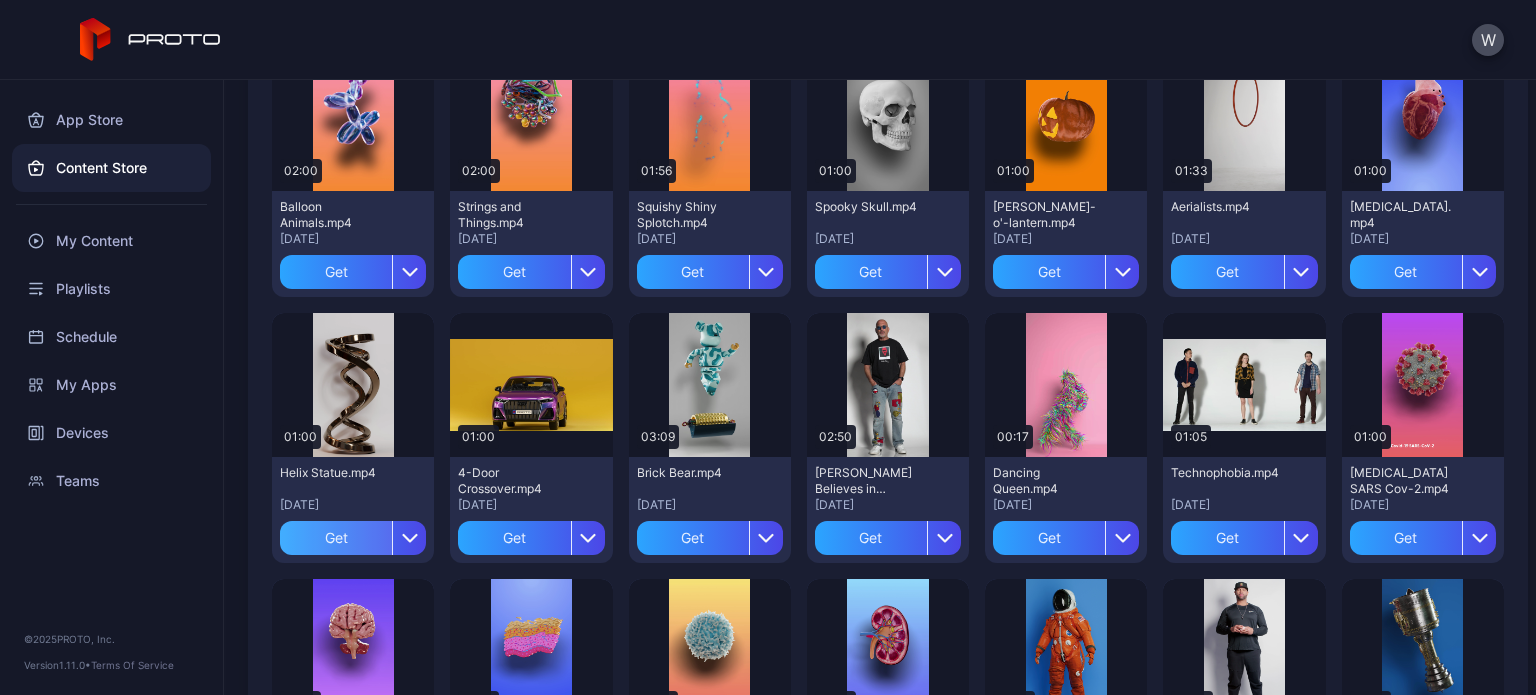 click on "Get" at bounding box center (336, 538) 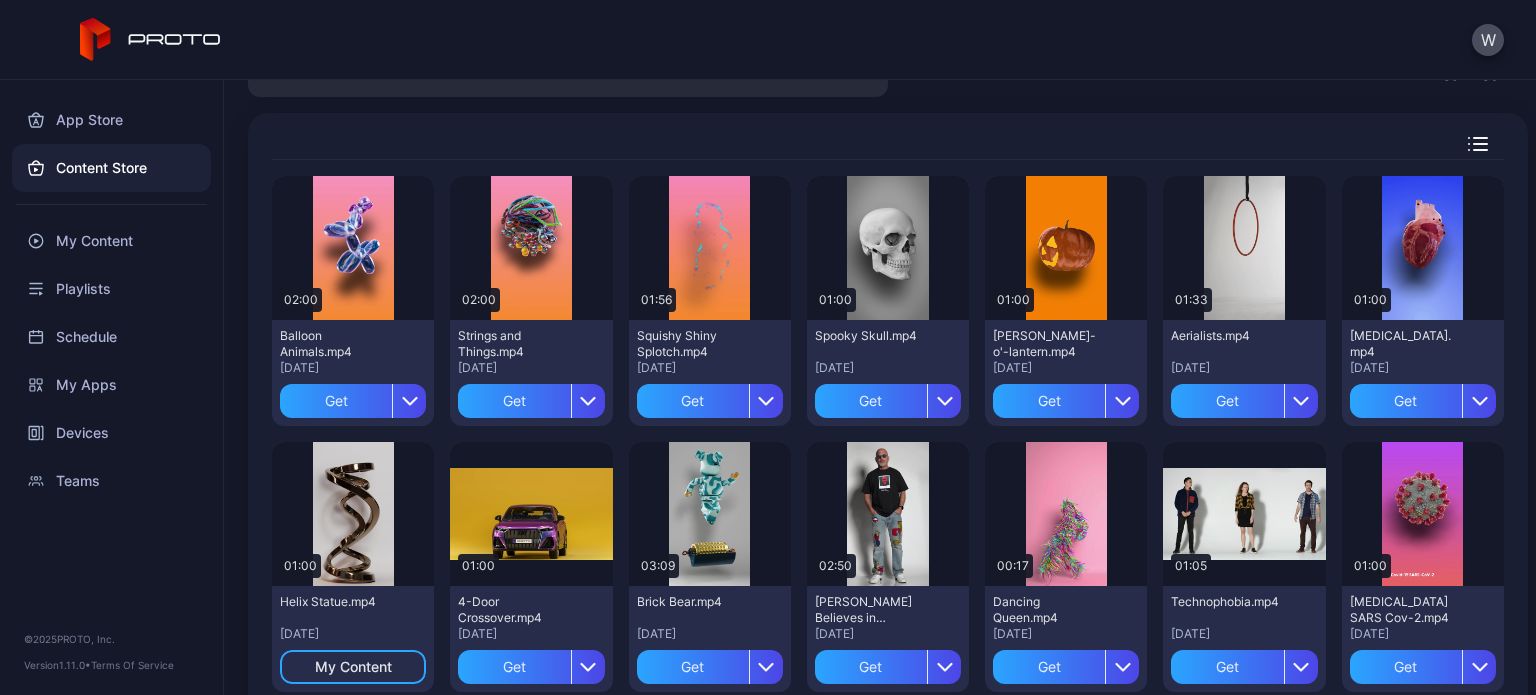scroll, scrollTop: 0, scrollLeft: 0, axis: both 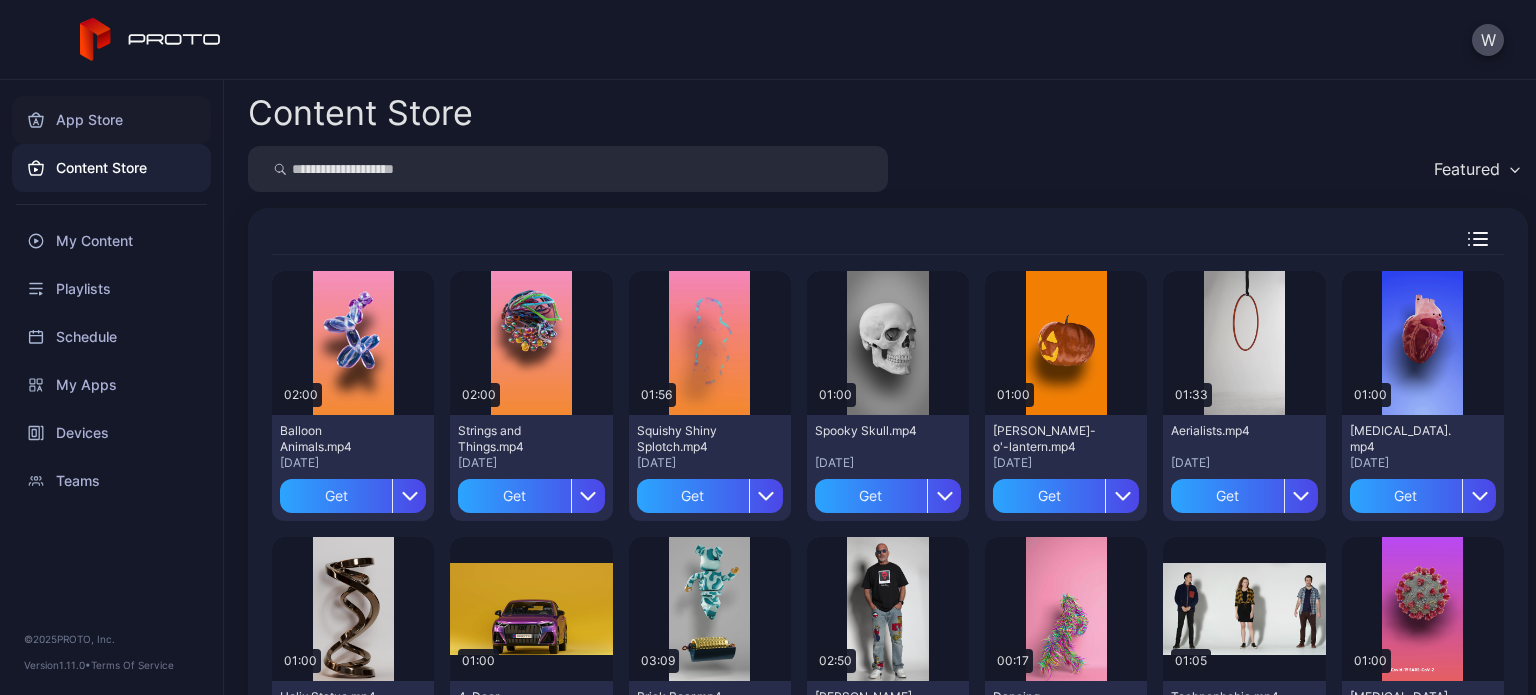 click on "App Store" at bounding box center [111, 120] 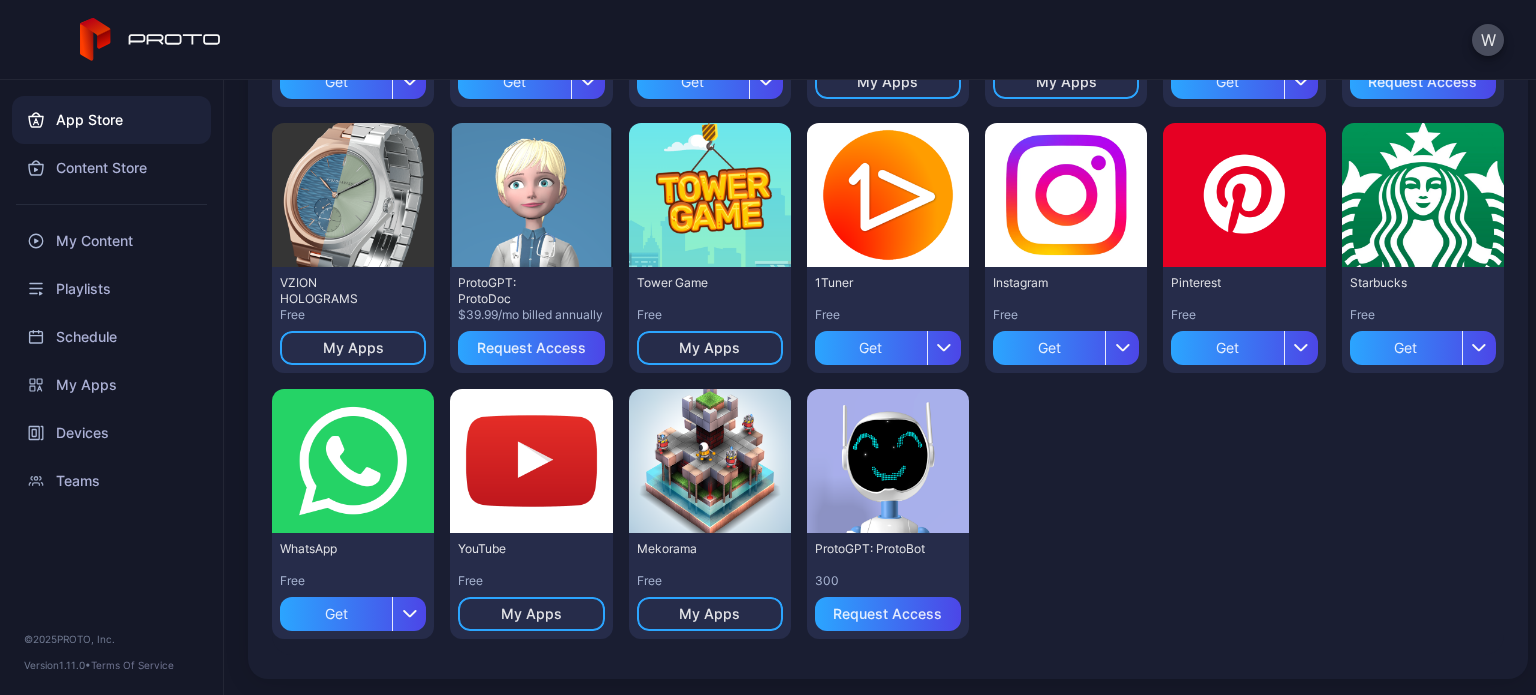 scroll, scrollTop: 0, scrollLeft: 0, axis: both 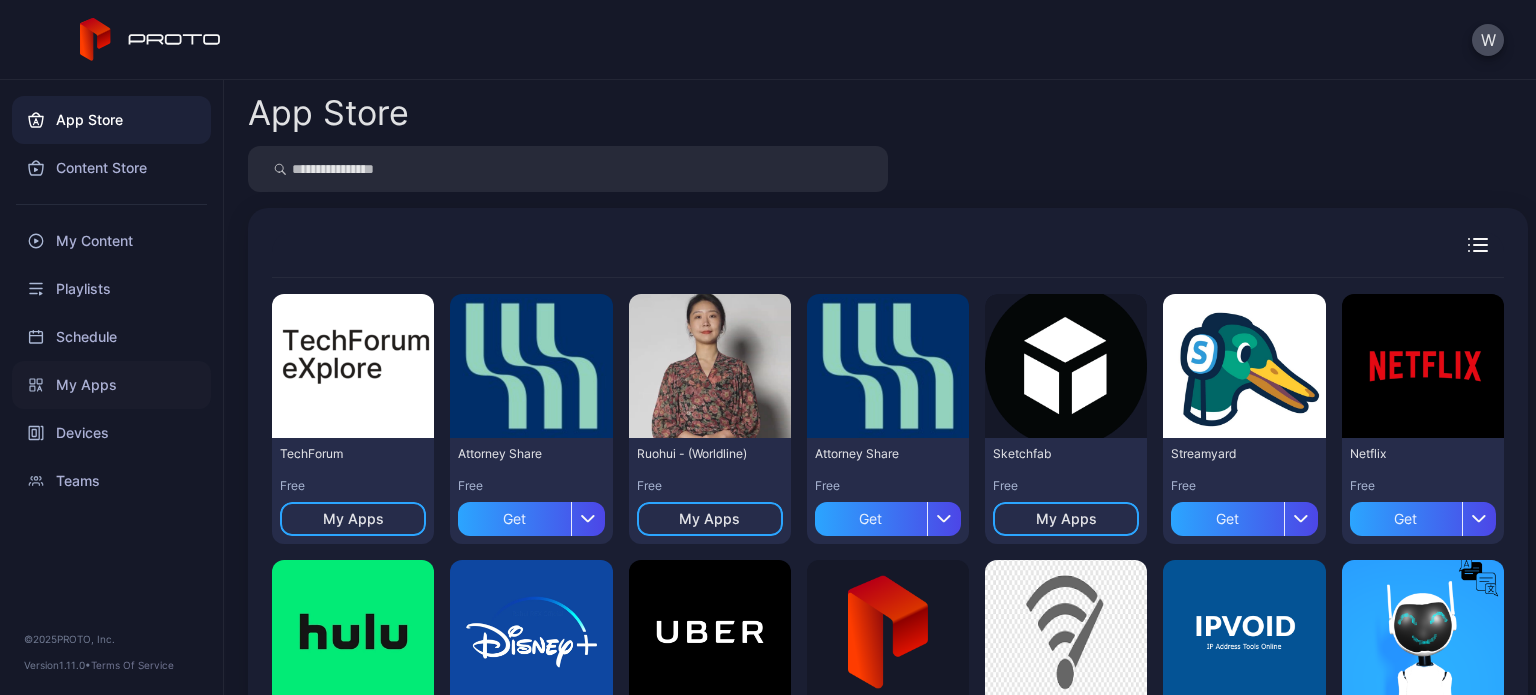 click on "My Apps" at bounding box center [111, 385] 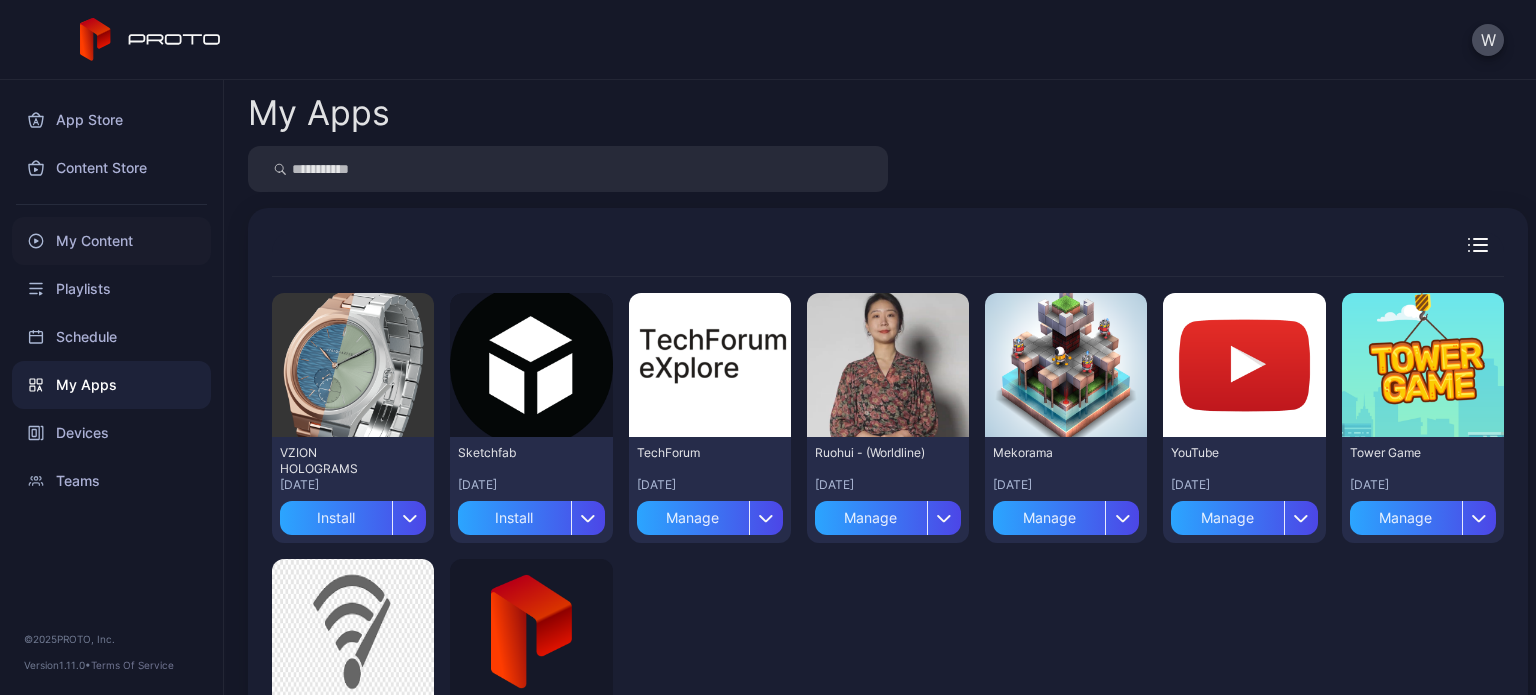 click on "My Content" at bounding box center (111, 241) 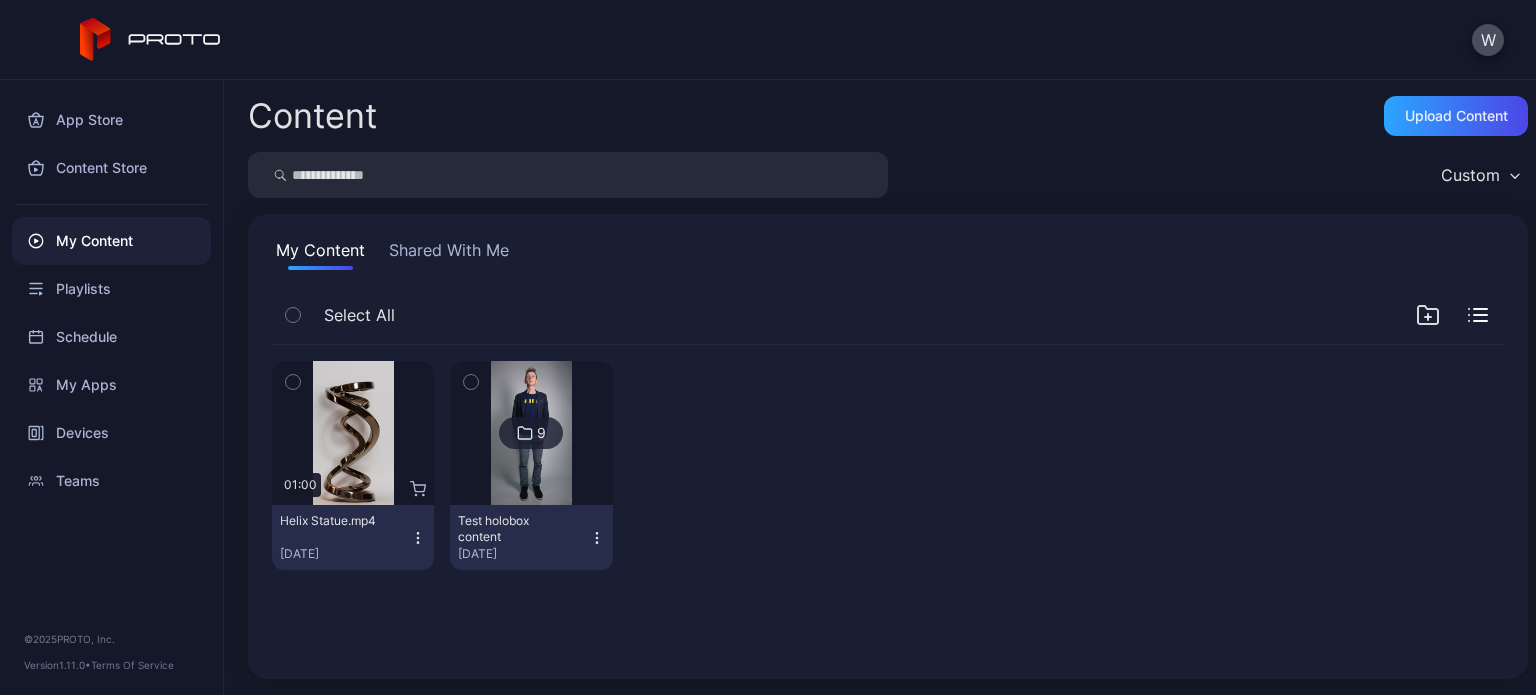 click 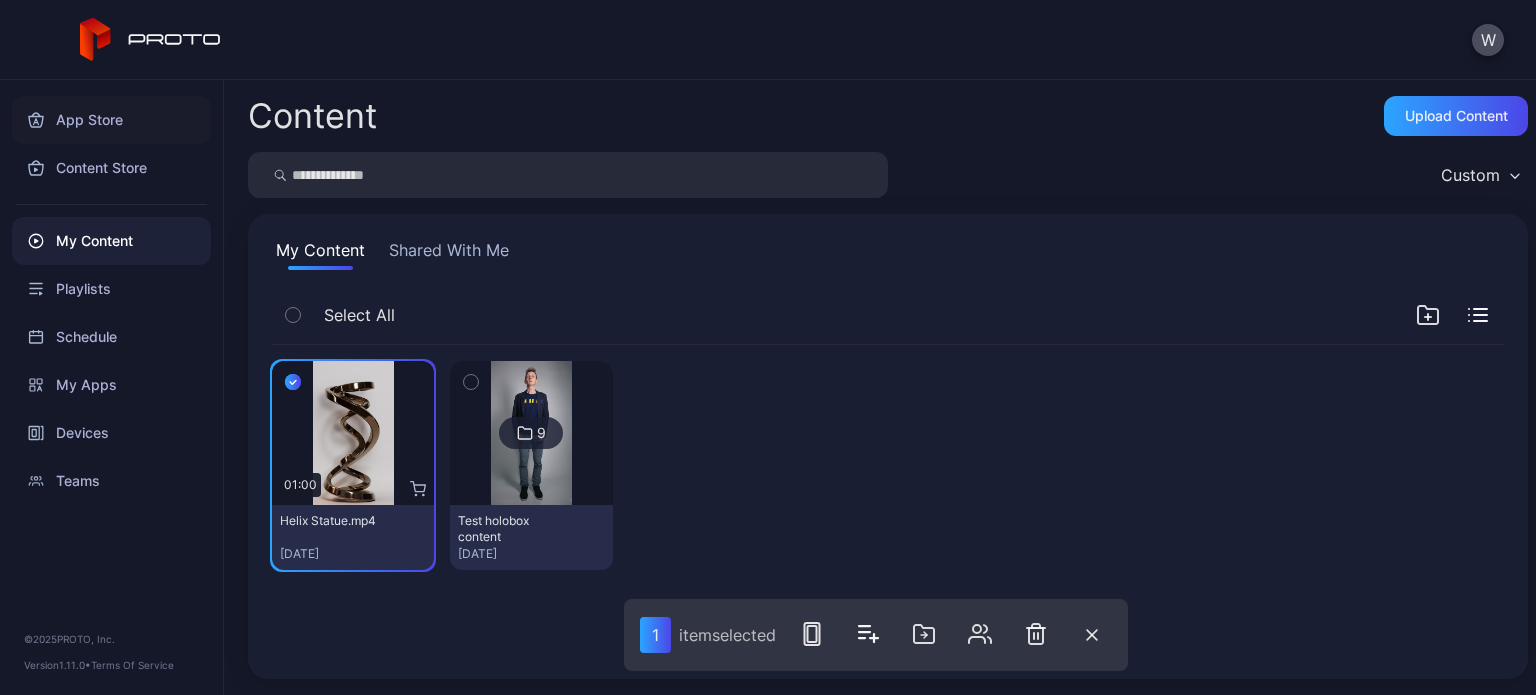 click on "App Store" at bounding box center [111, 120] 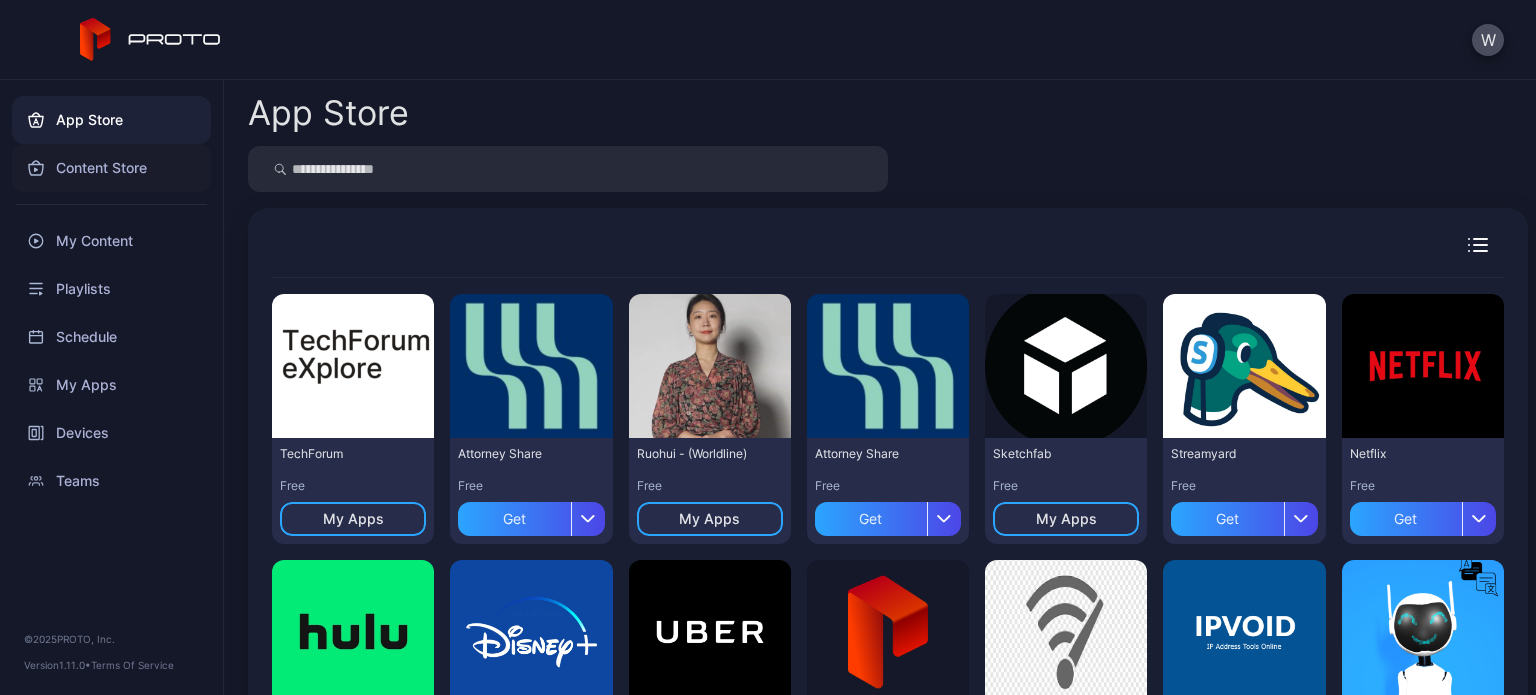 click on "Content Store" at bounding box center (111, 168) 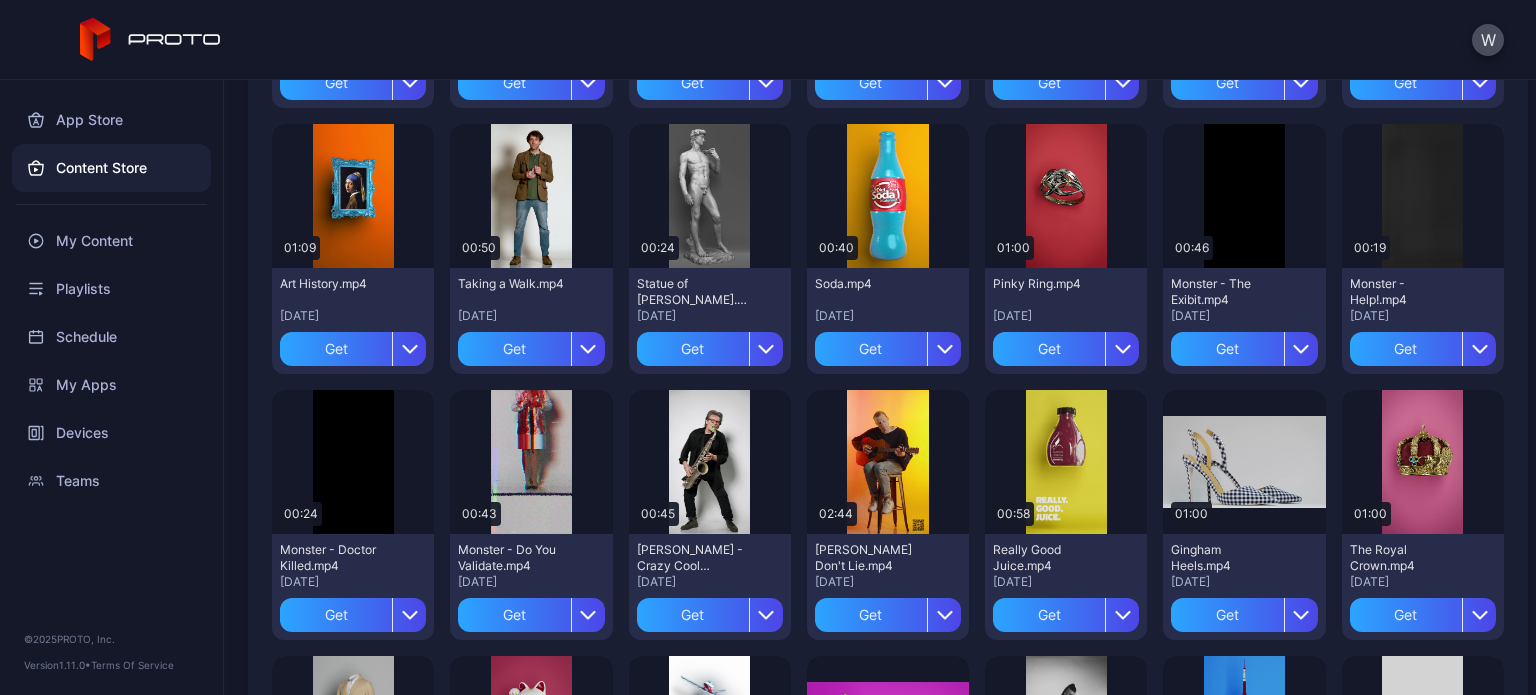 scroll, scrollTop: 2808, scrollLeft: 0, axis: vertical 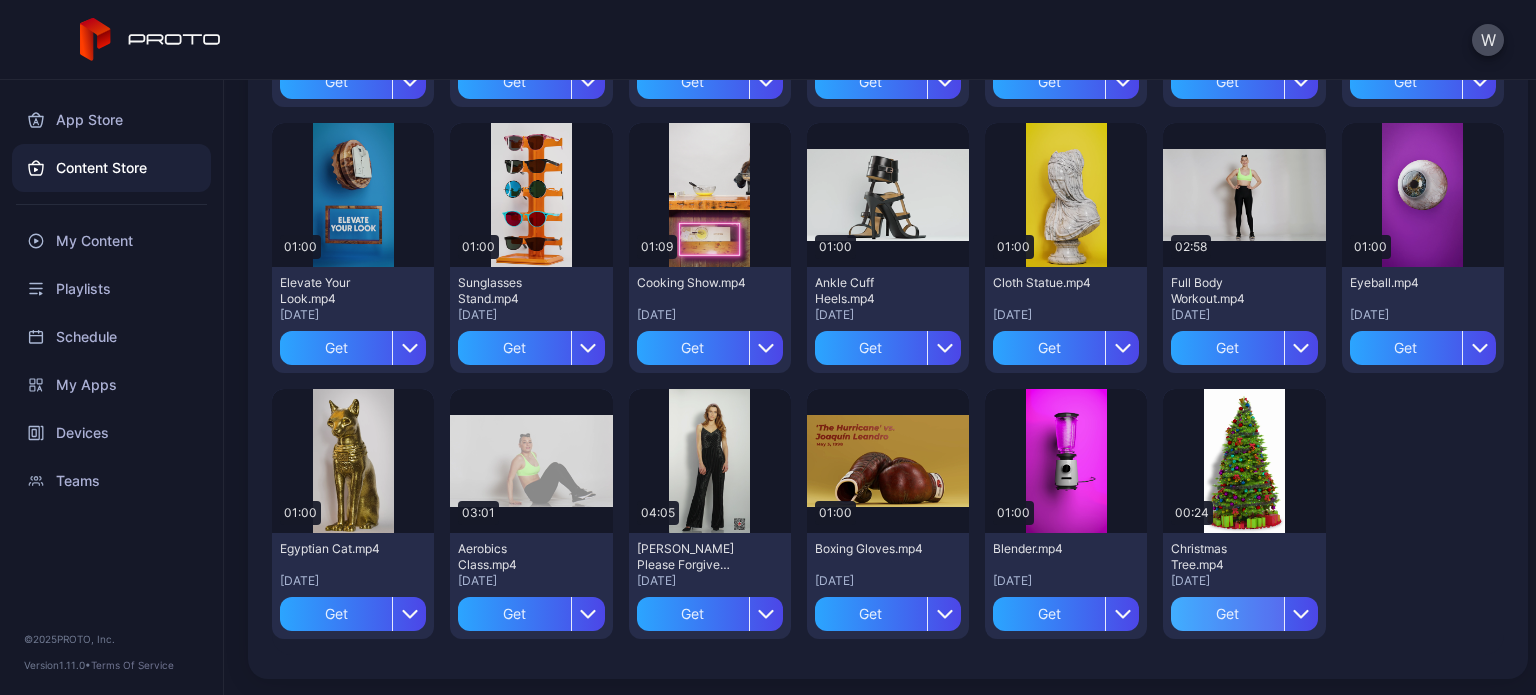 click on "Get" at bounding box center [1227, 614] 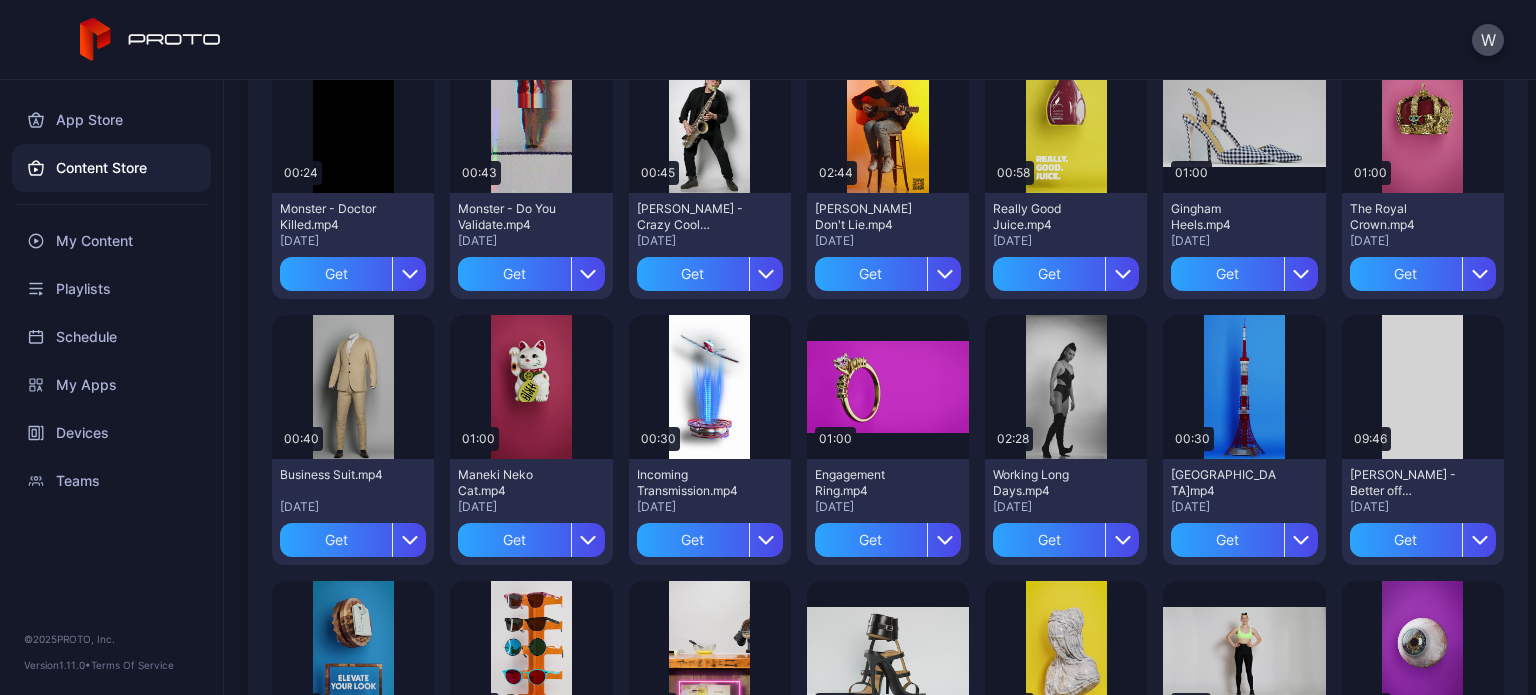 scroll, scrollTop: 2331, scrollLeft: 0, axis: vertical 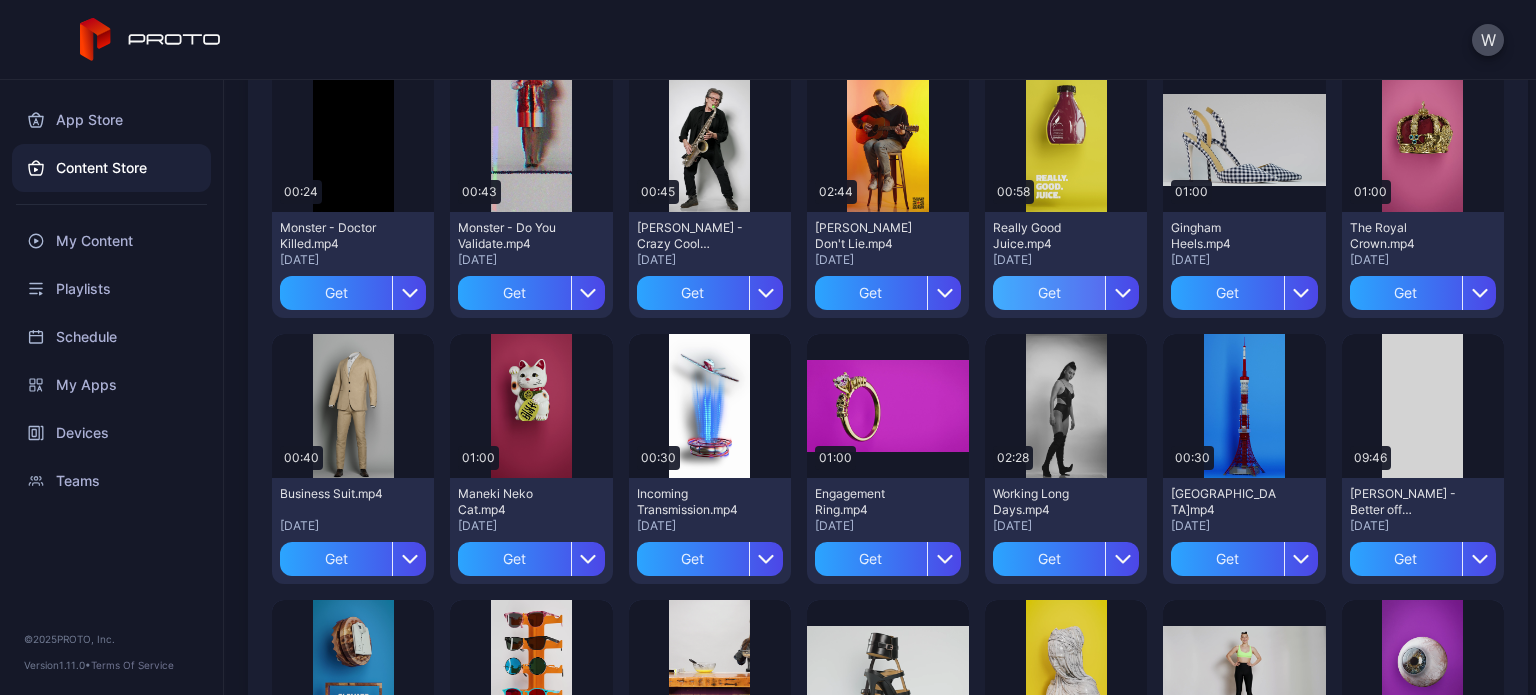 click on "Get" at bounding box center (1049, 293) 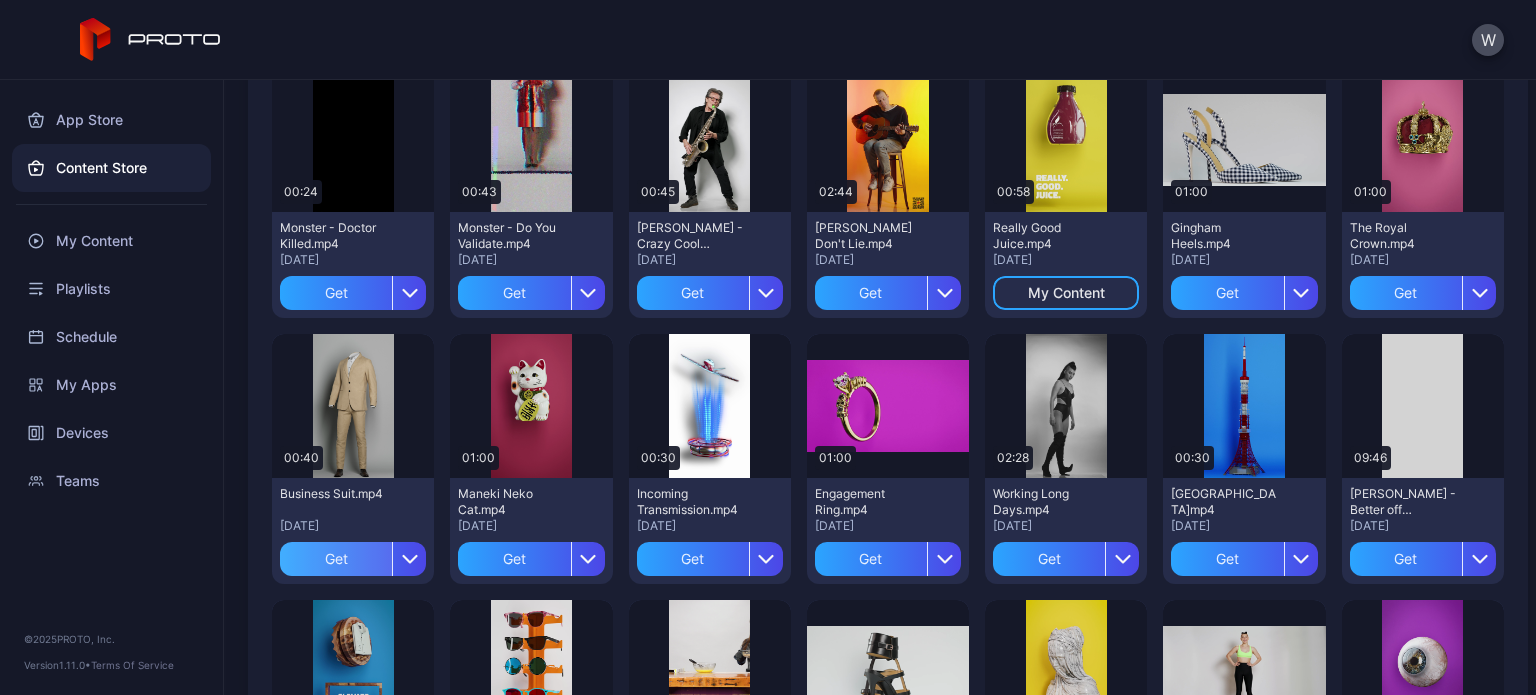 click on "Get" at bounding box center (336, 559) 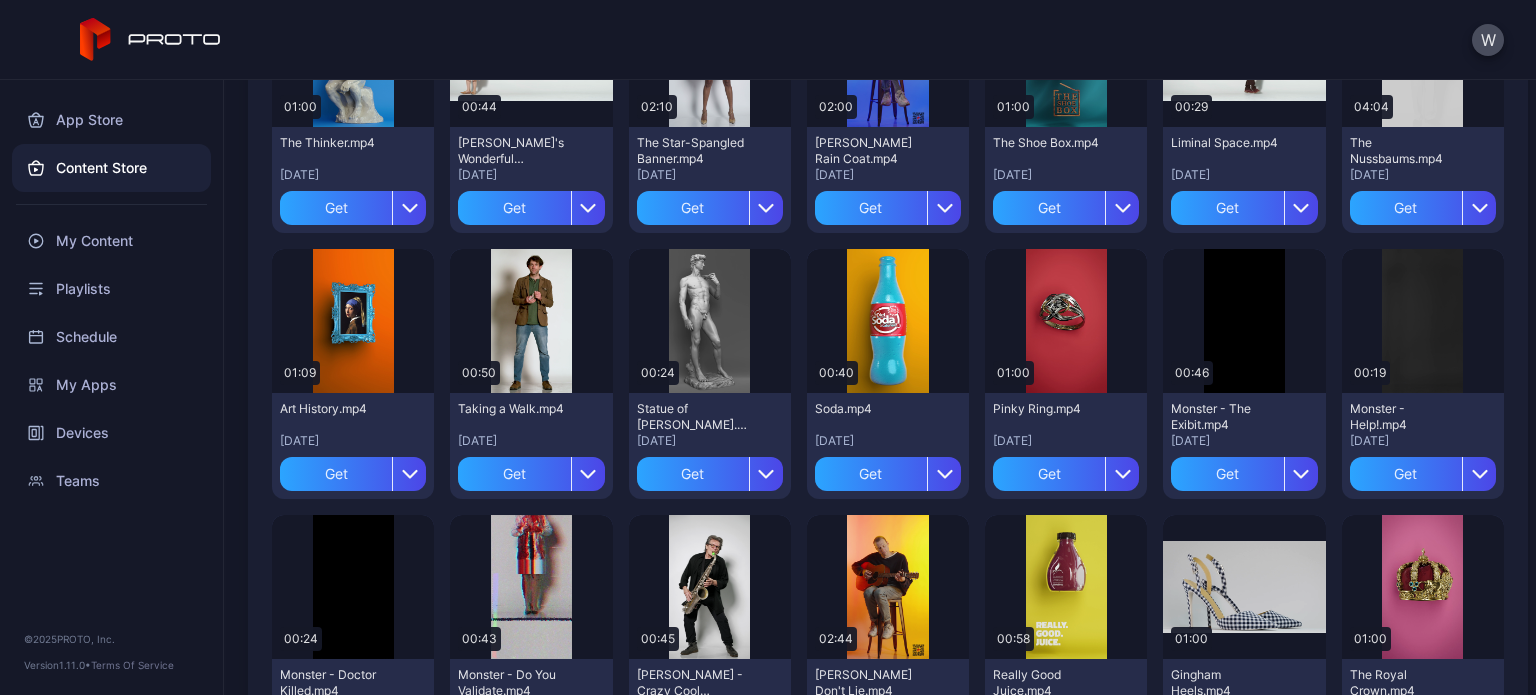 scroll, scrollTop: 1883, scrollLeft: 0, axis: vertical 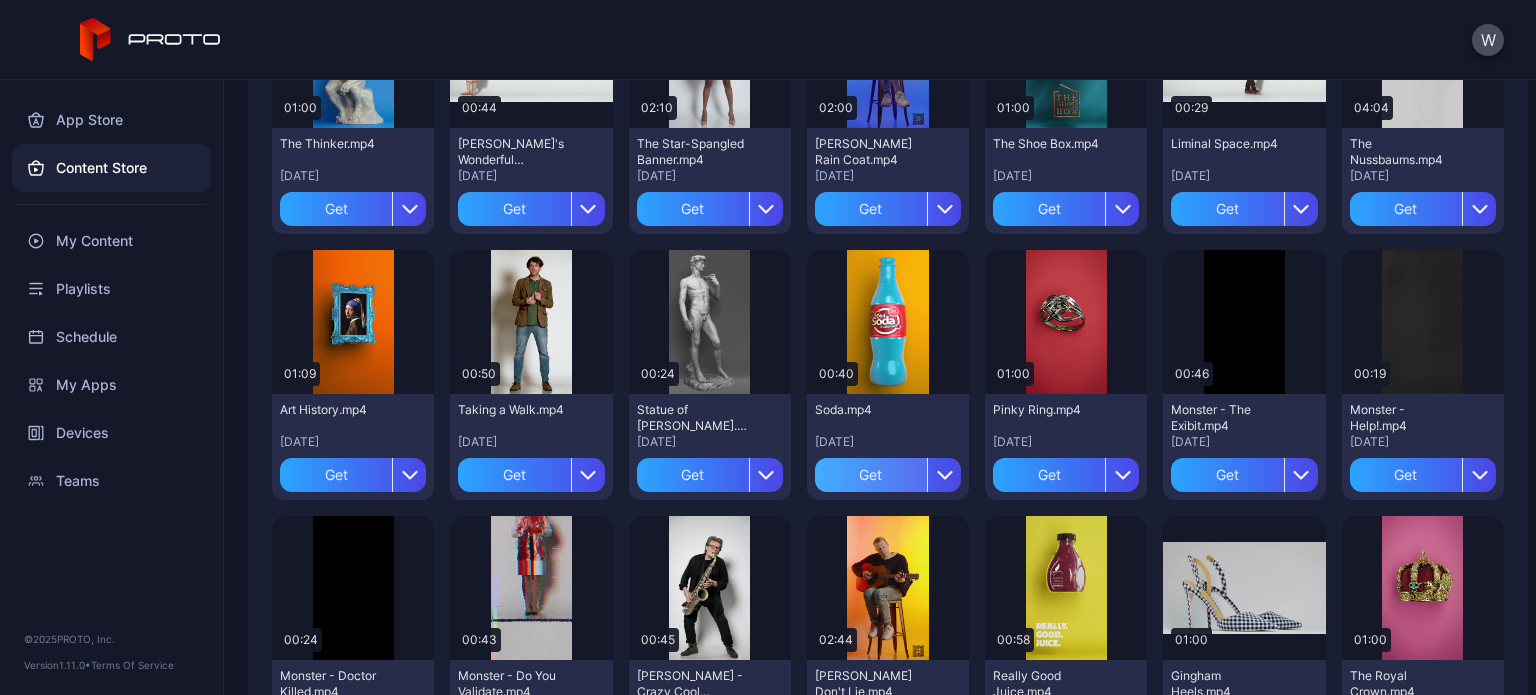 click on "Get" at bounding box center [871, 475] 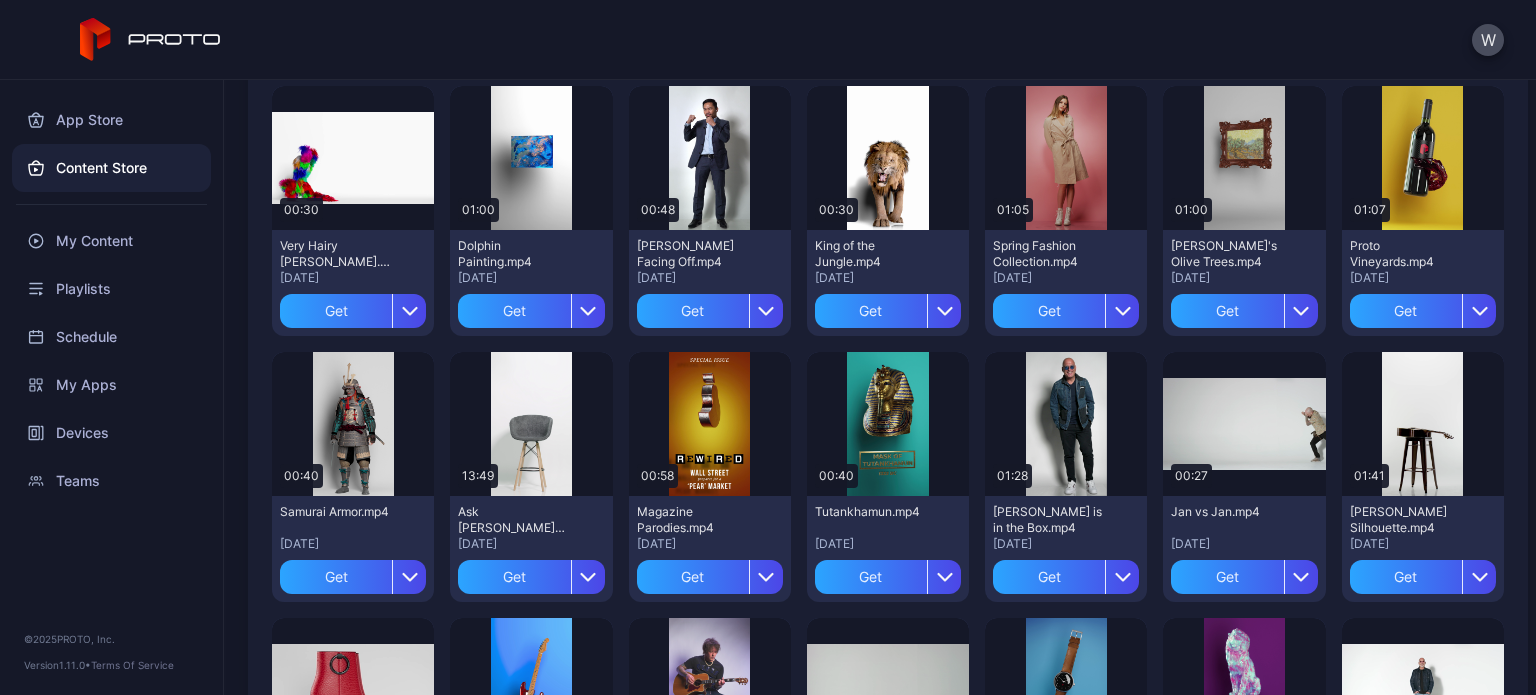 scroll, scrollTop: 980, scrollLeft: 0, axis: vertical 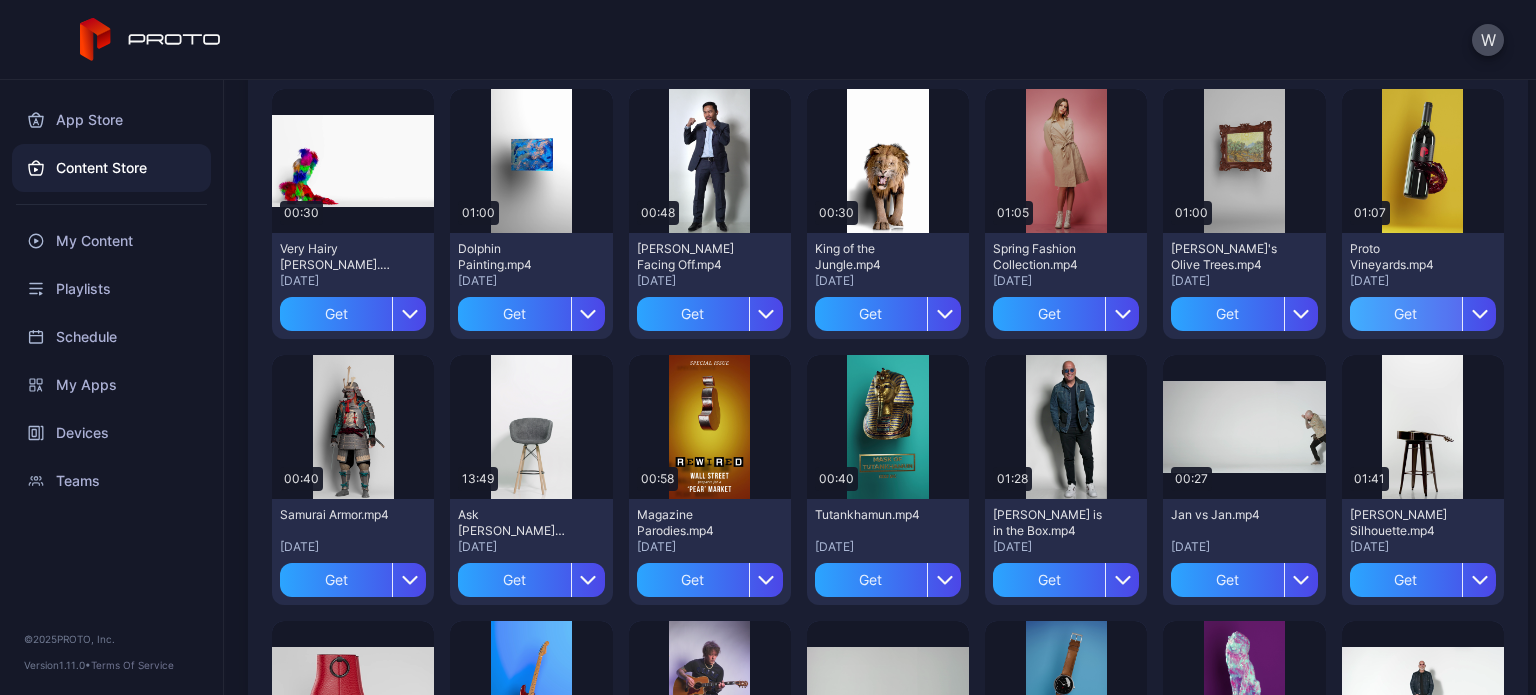 click on "Get" at bounding box center [1406, 314] 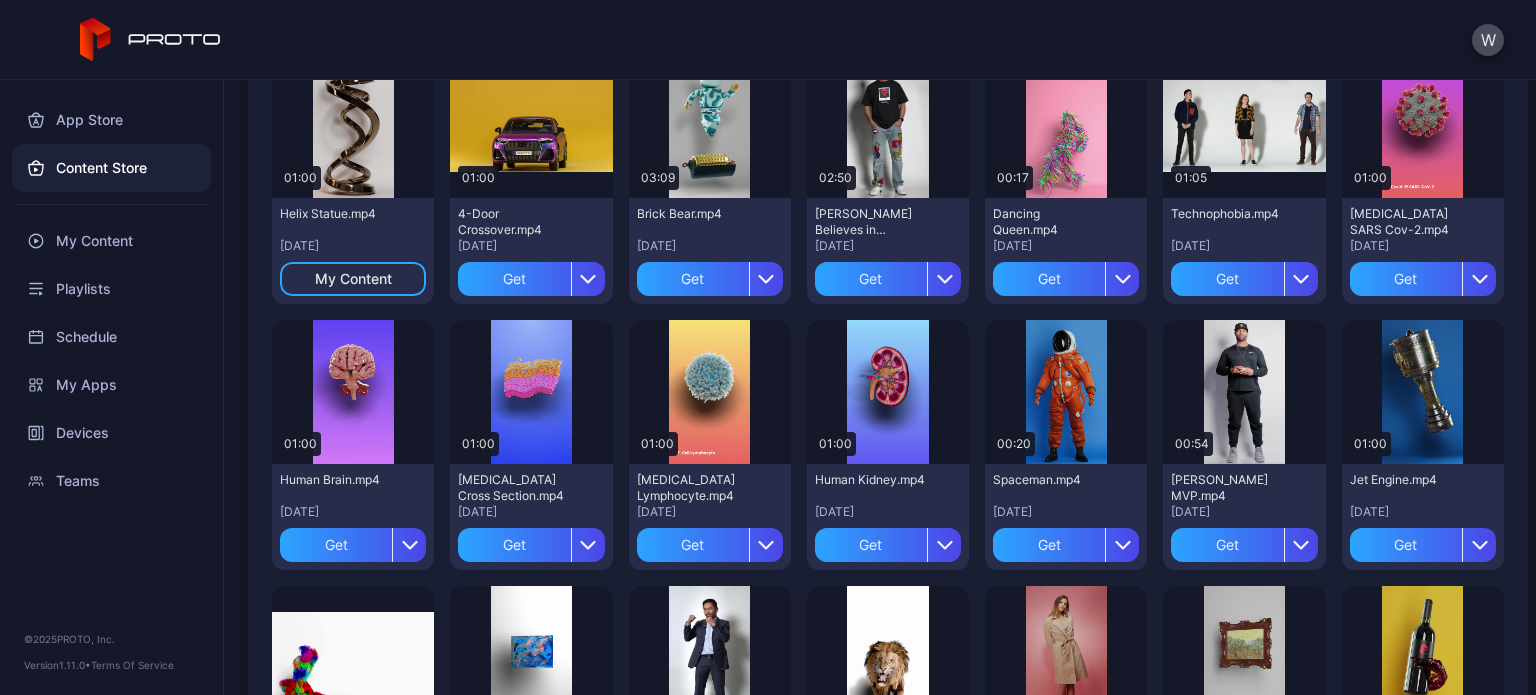 scroll, scrollTop: 484, scrollLeft: 0, axis: vertical 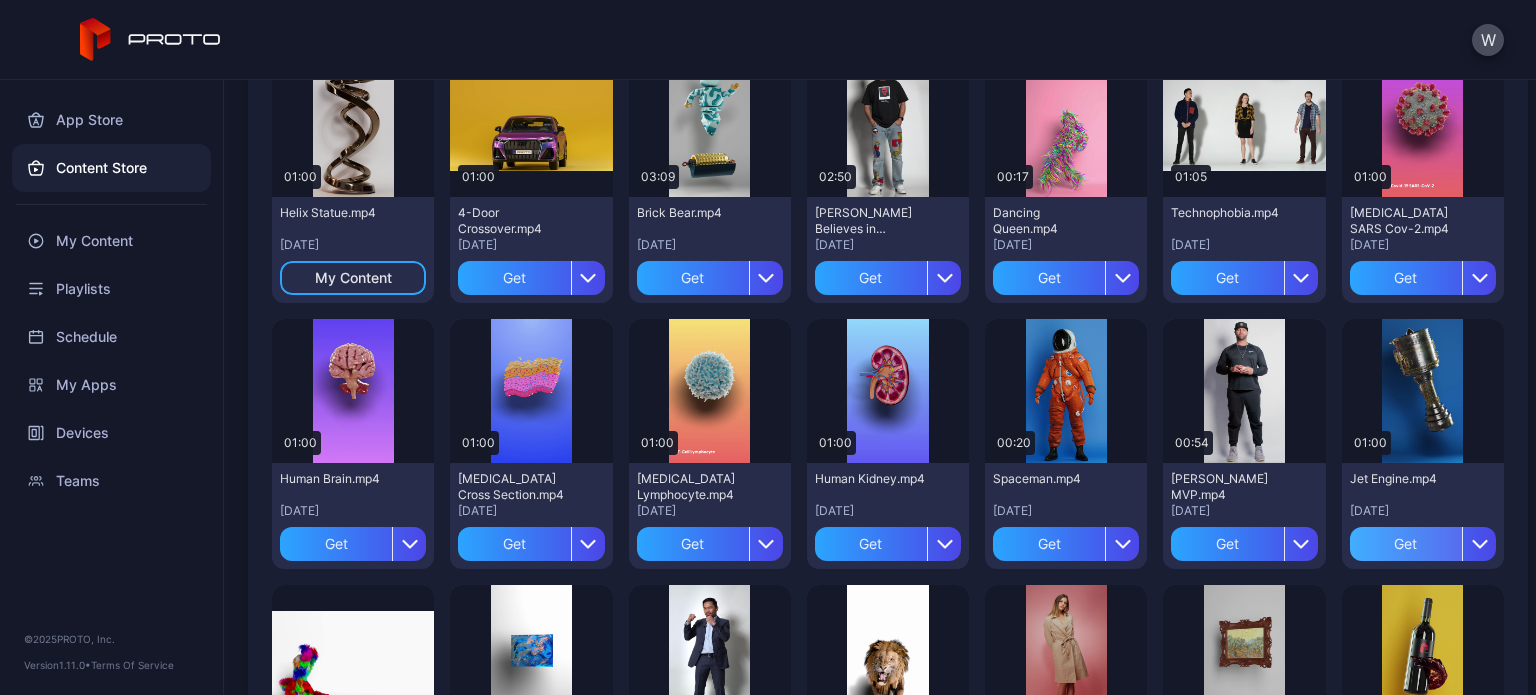 click on "Get" at bounding box center [1406, 544] 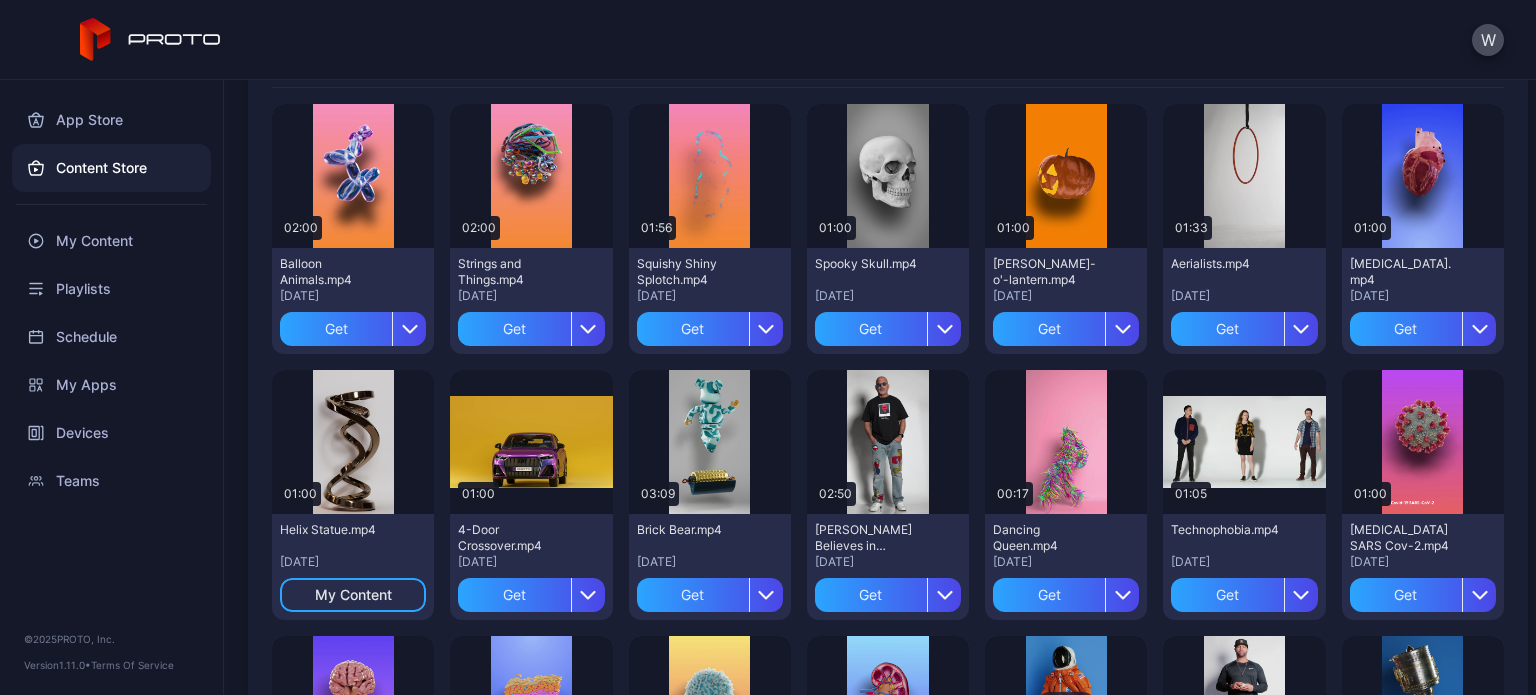 scroll, scrollTop: 166, scrollLeft: 0, axis: vertical 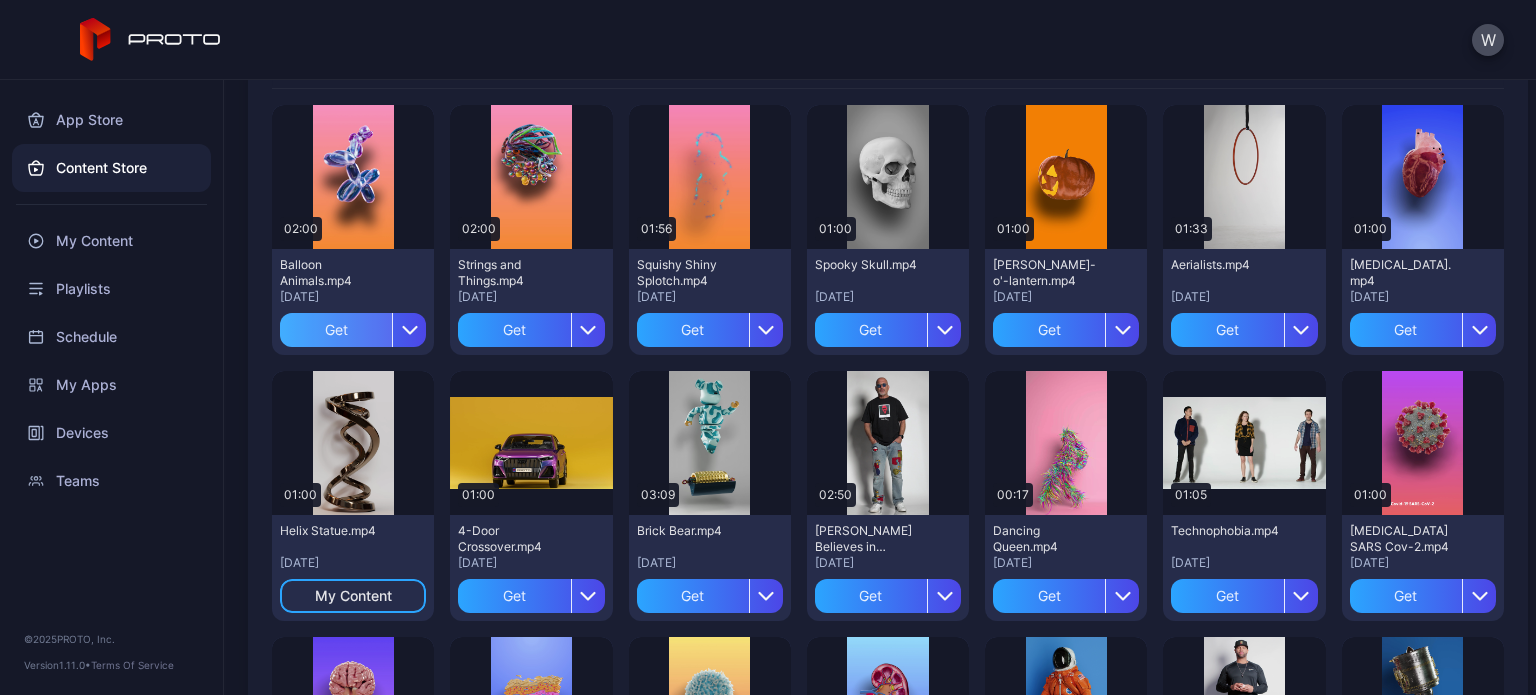 click on "Get" at bounding box center [336, 330] 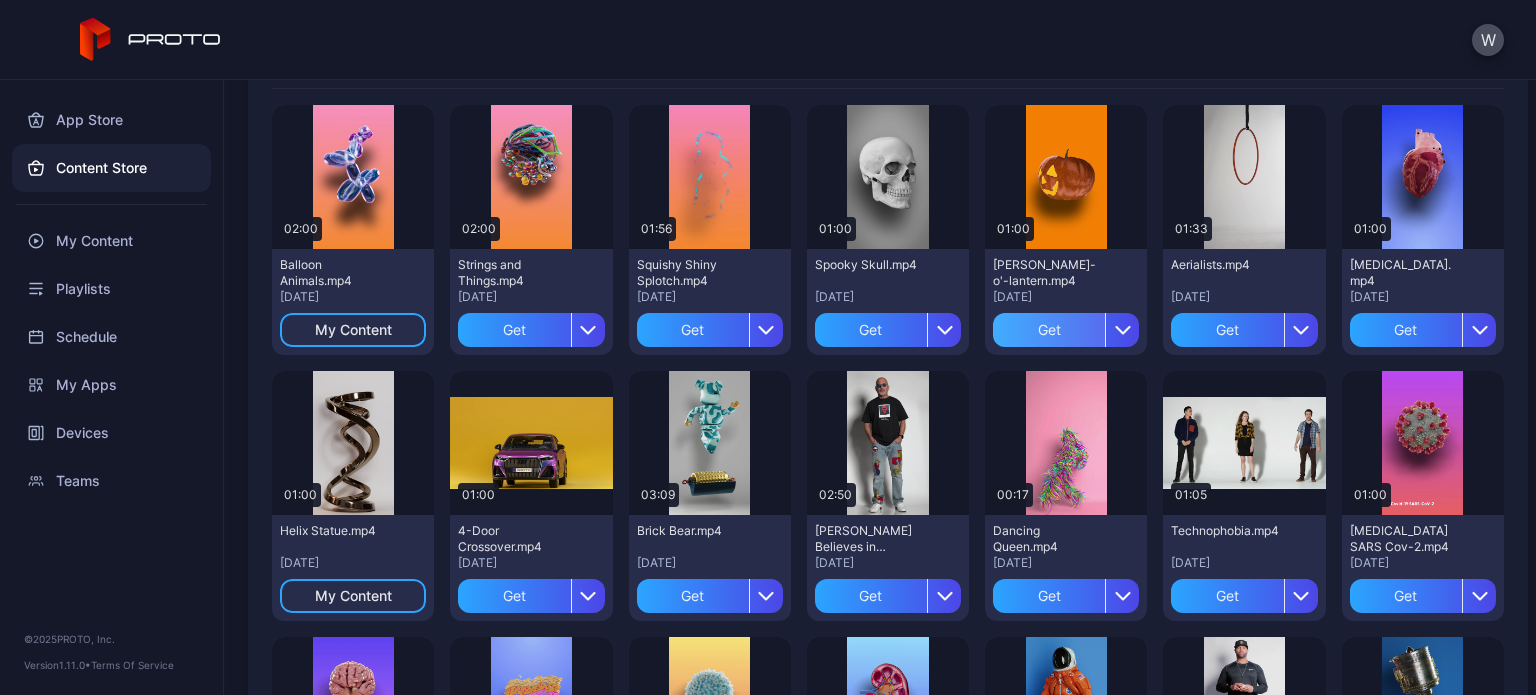 click on "Get" at bounding box center (1049, 330) 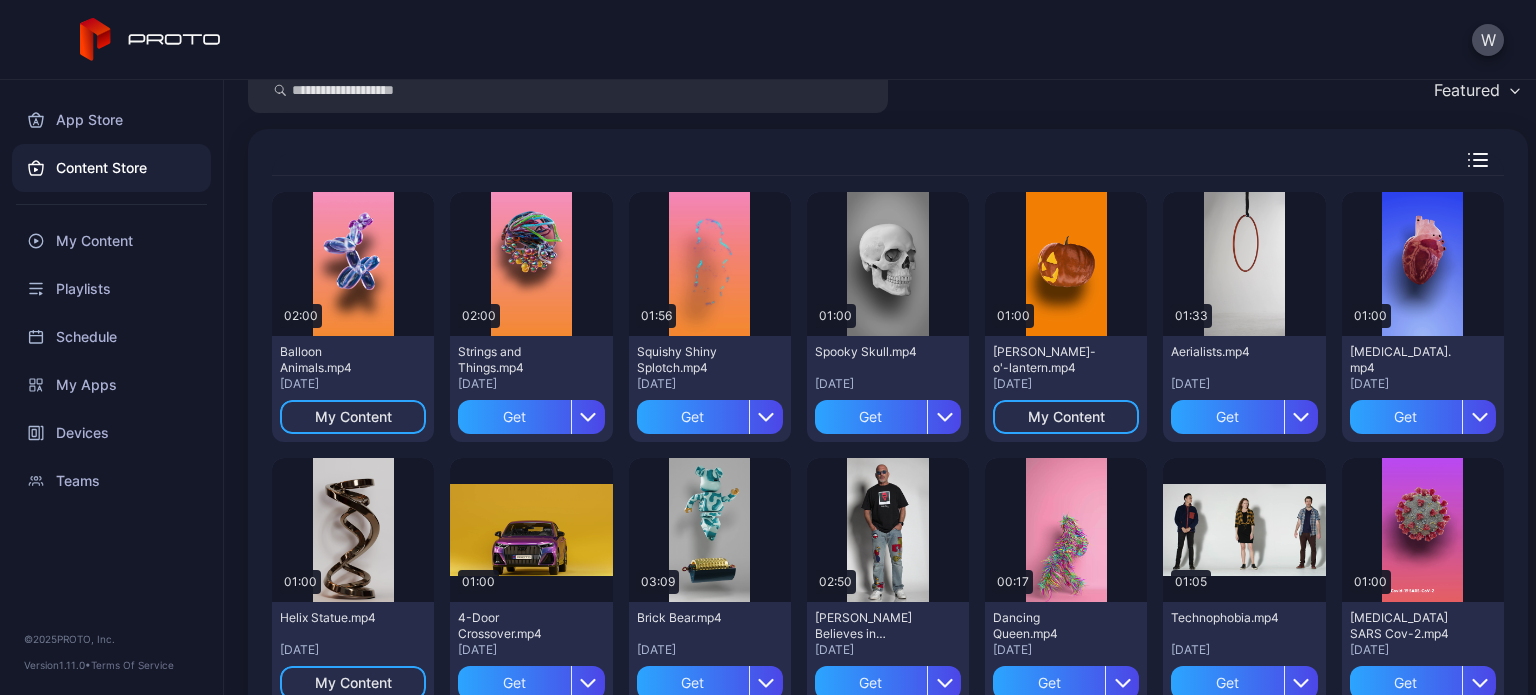 scroll, scrollTop: 82, scrollLeft: 0, axis: vertical 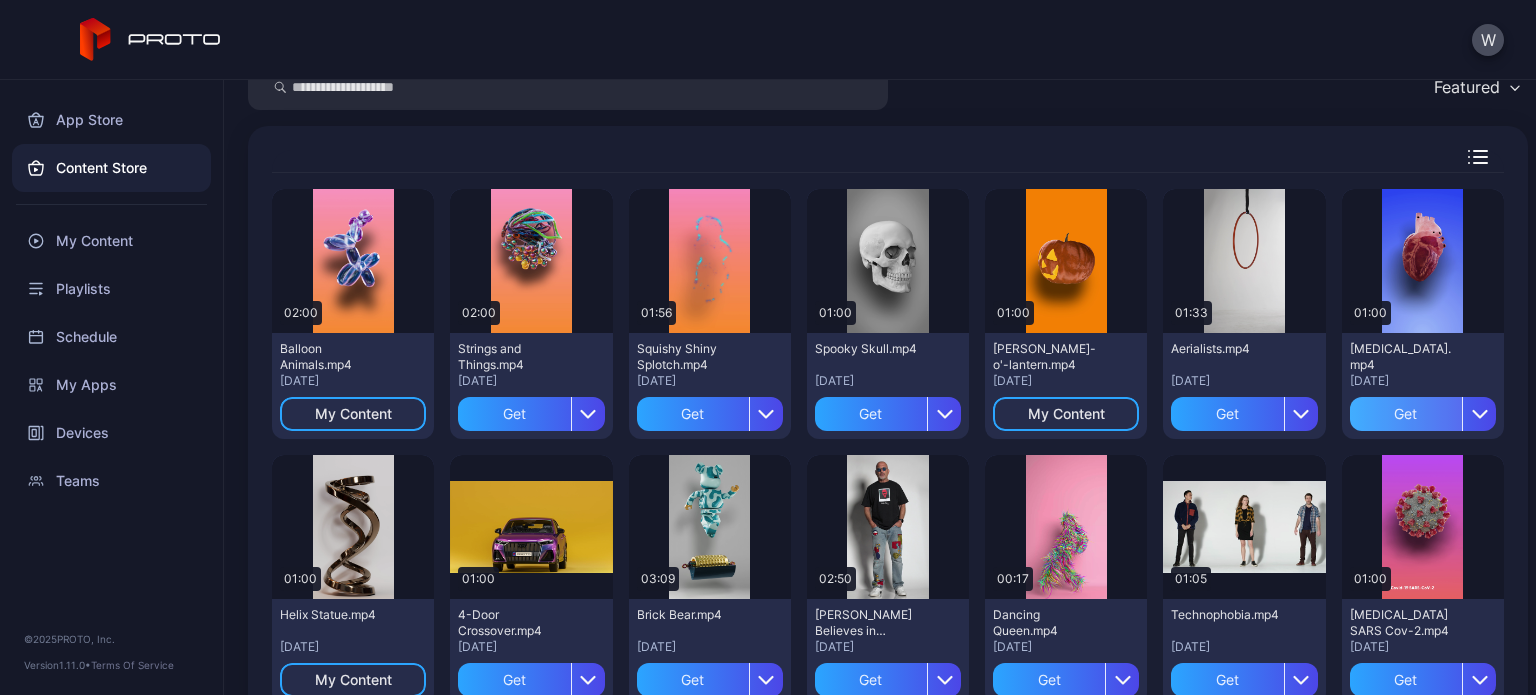 click on "Get" at bounding box center [1406, 414] 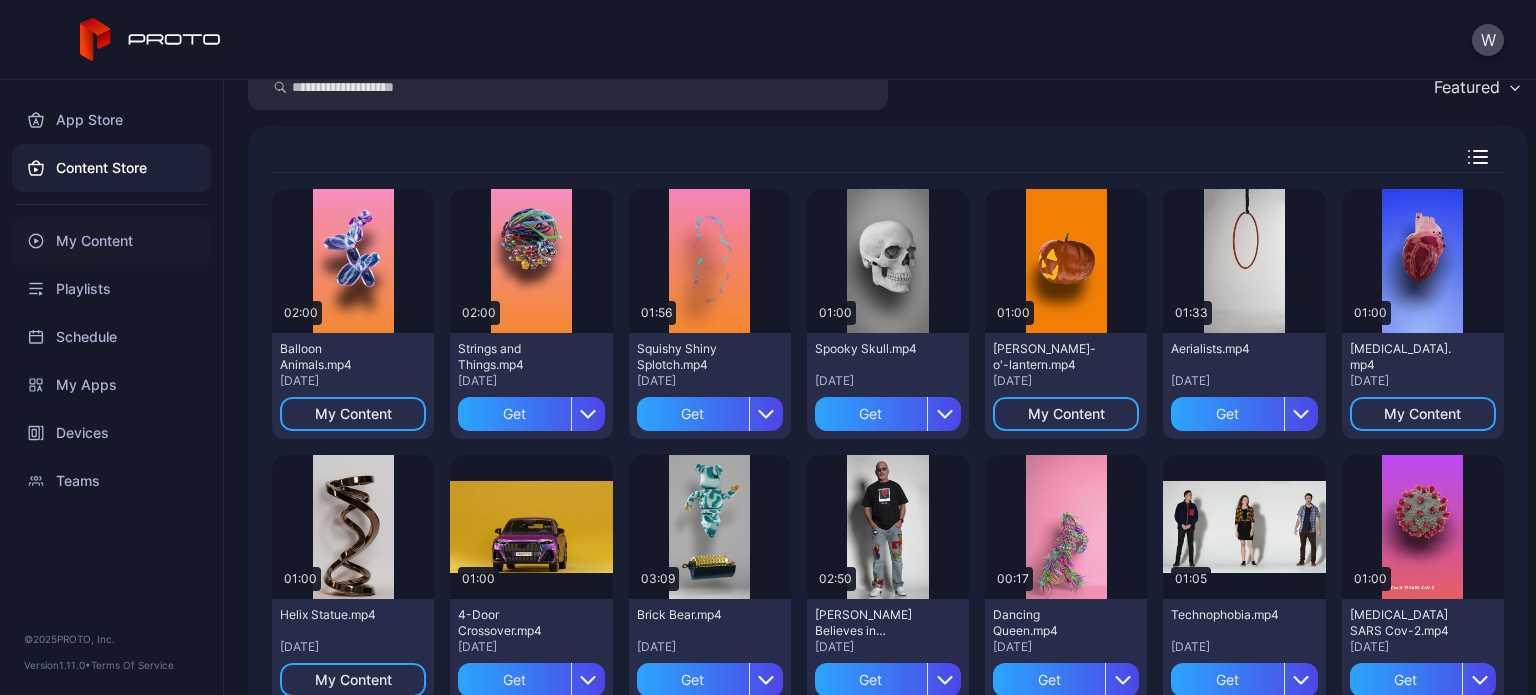click on "My Content" at bounding box center (111, 241) 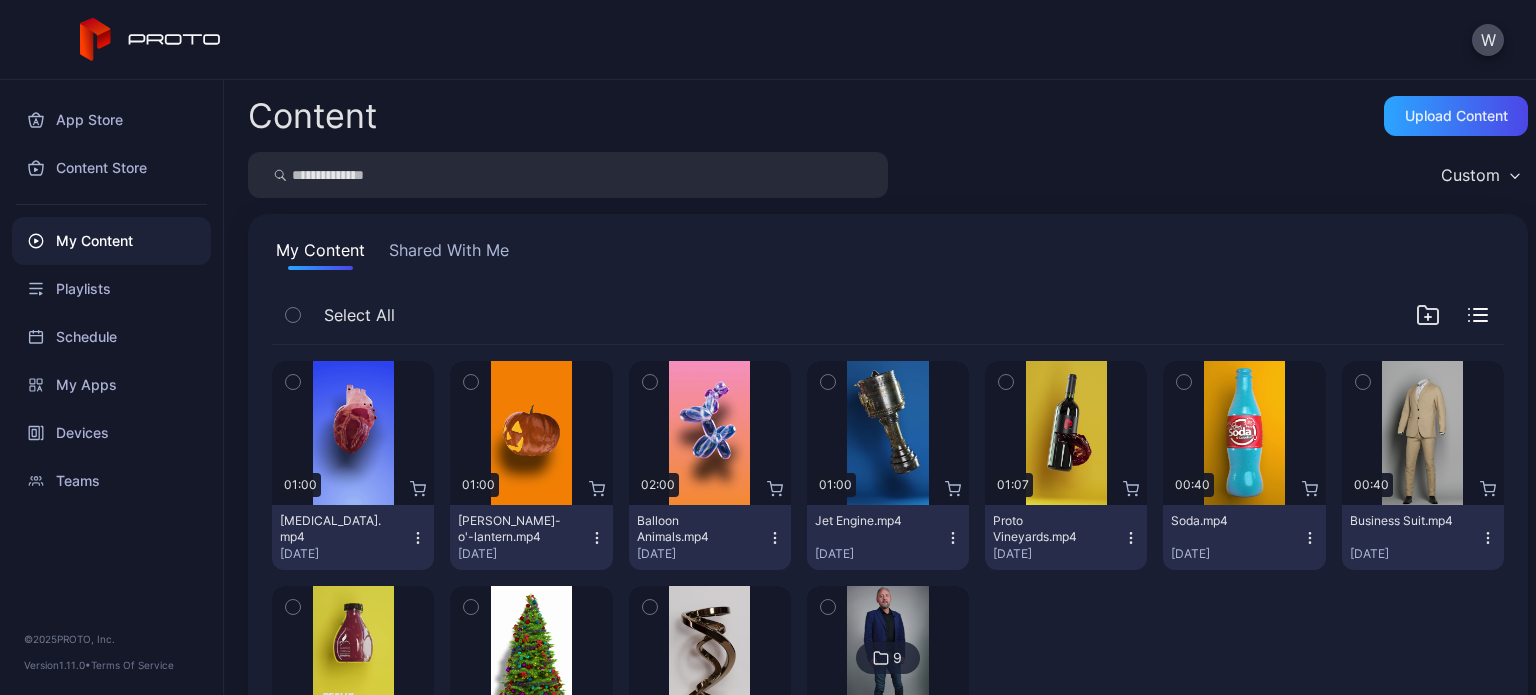 click at bounding box center [293, 315] 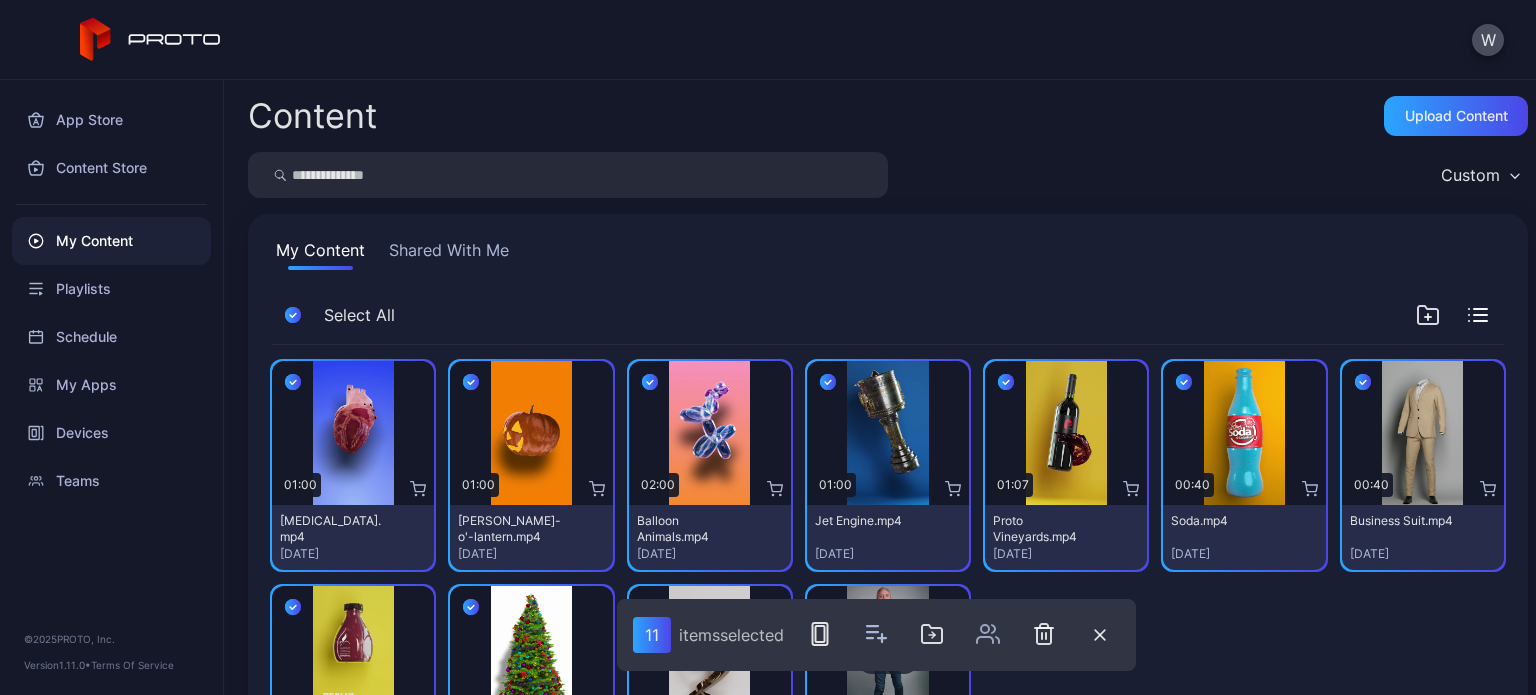 scroll, scrollTop: 156, scrollLeft: 0, axis: vertical 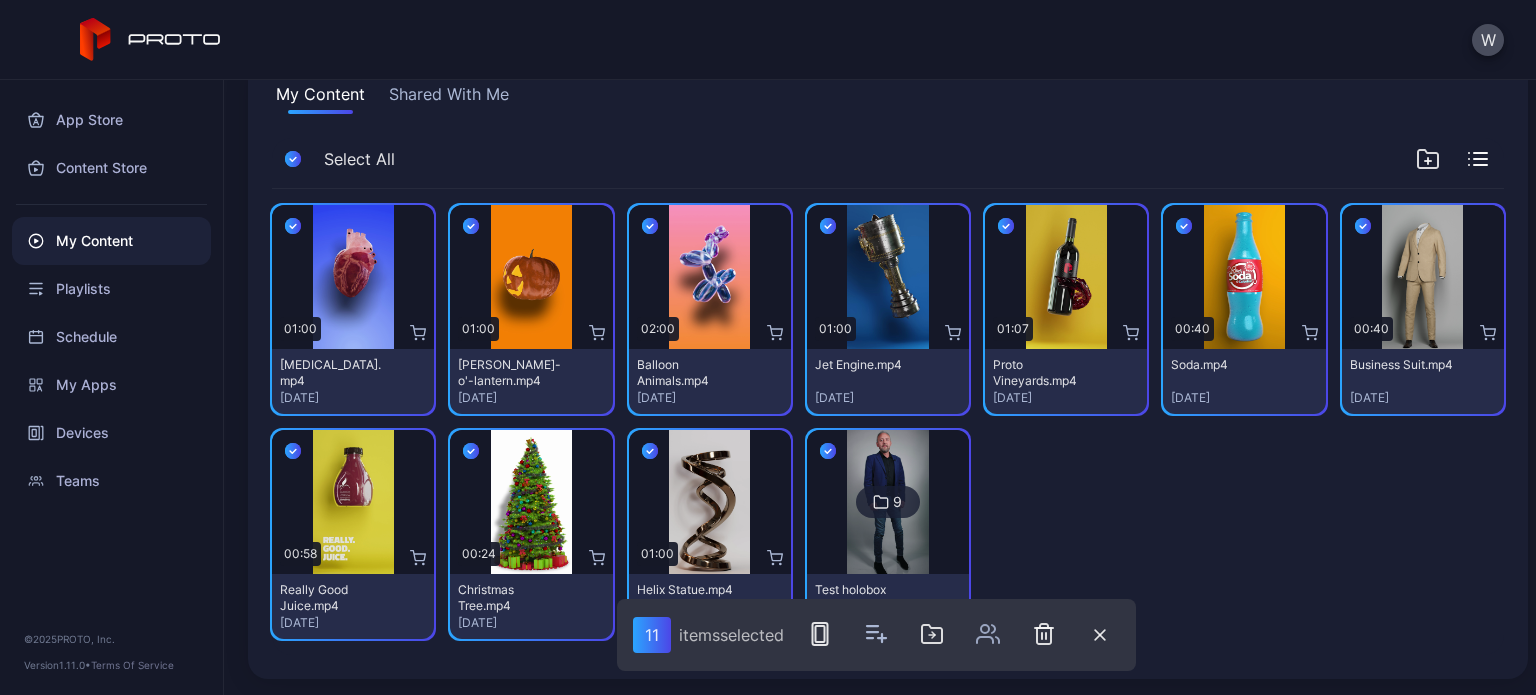 click 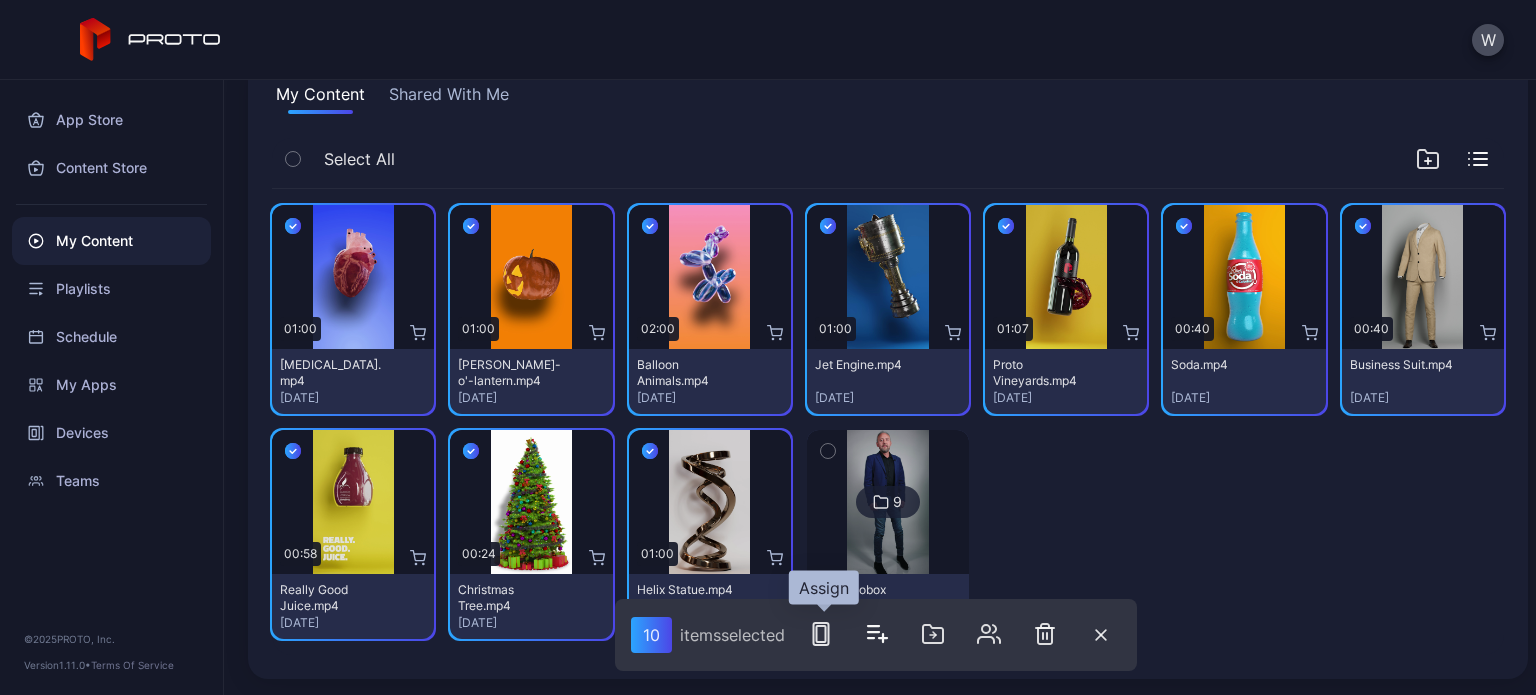 click 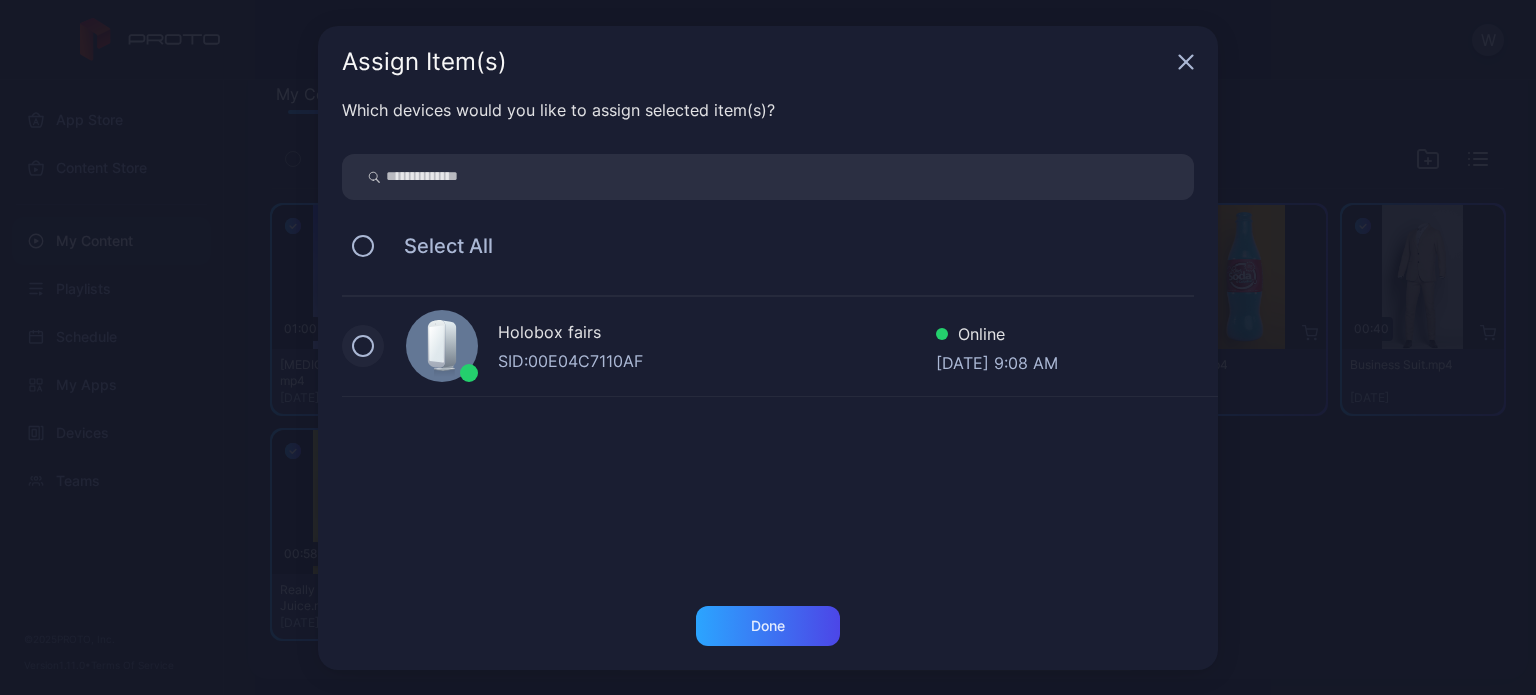 click at bounding box center (363, 346) 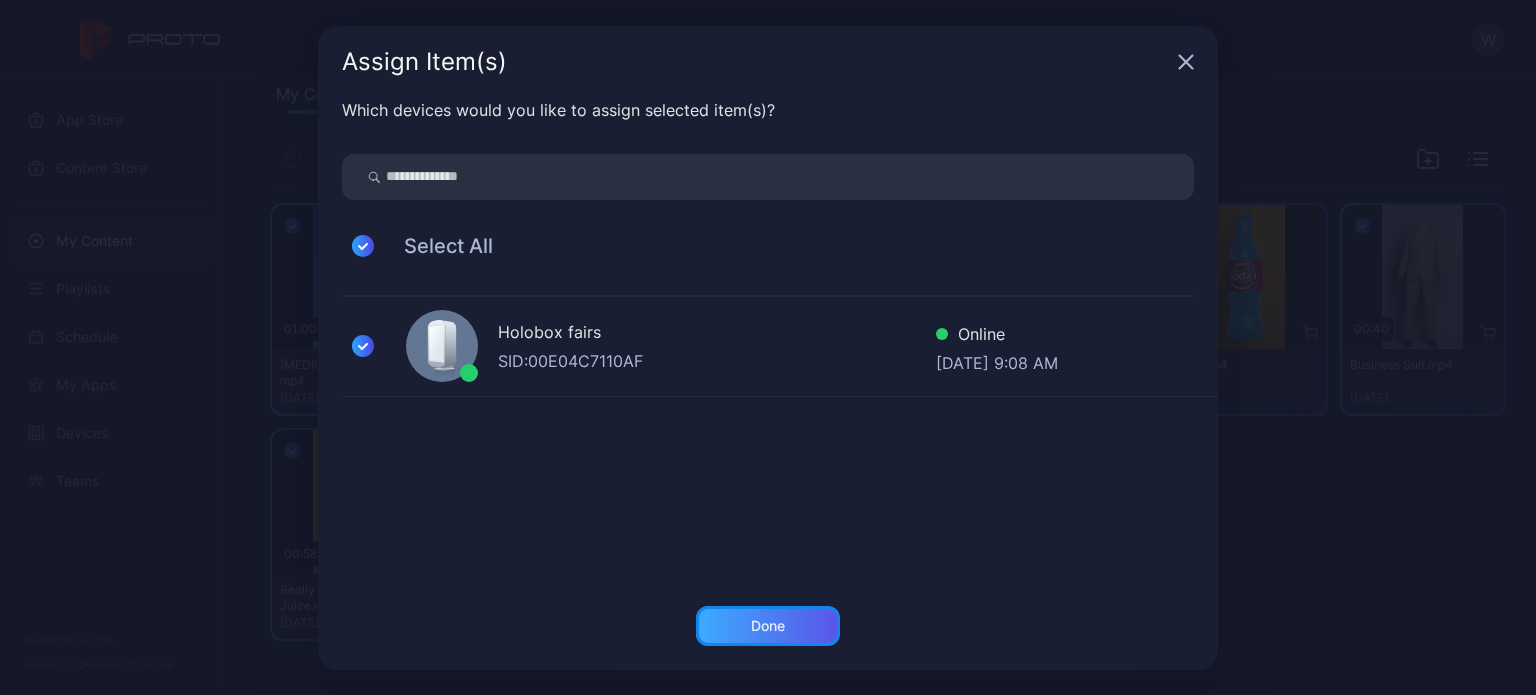 click on "Done" at bounding box center [768, 626] 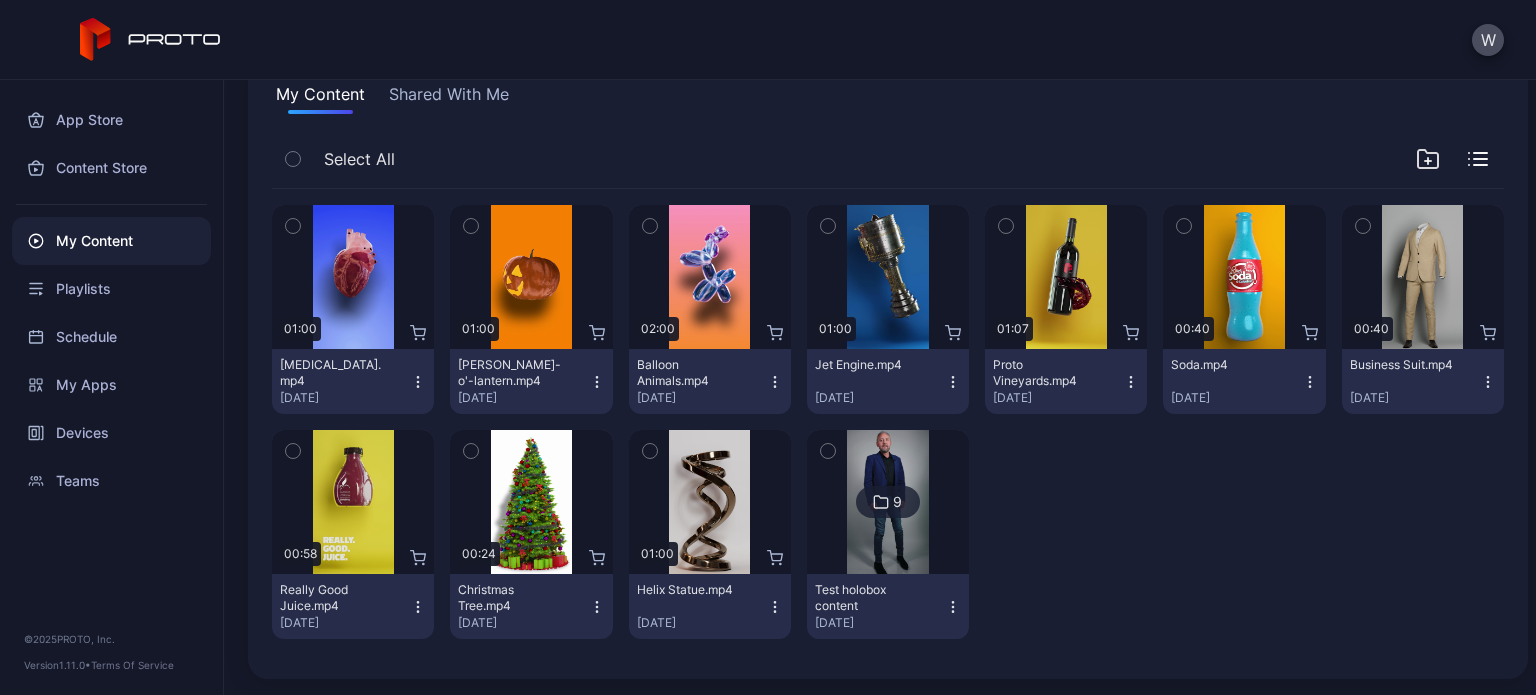 click on "Shared With Me" at bounding box center (449, 98) 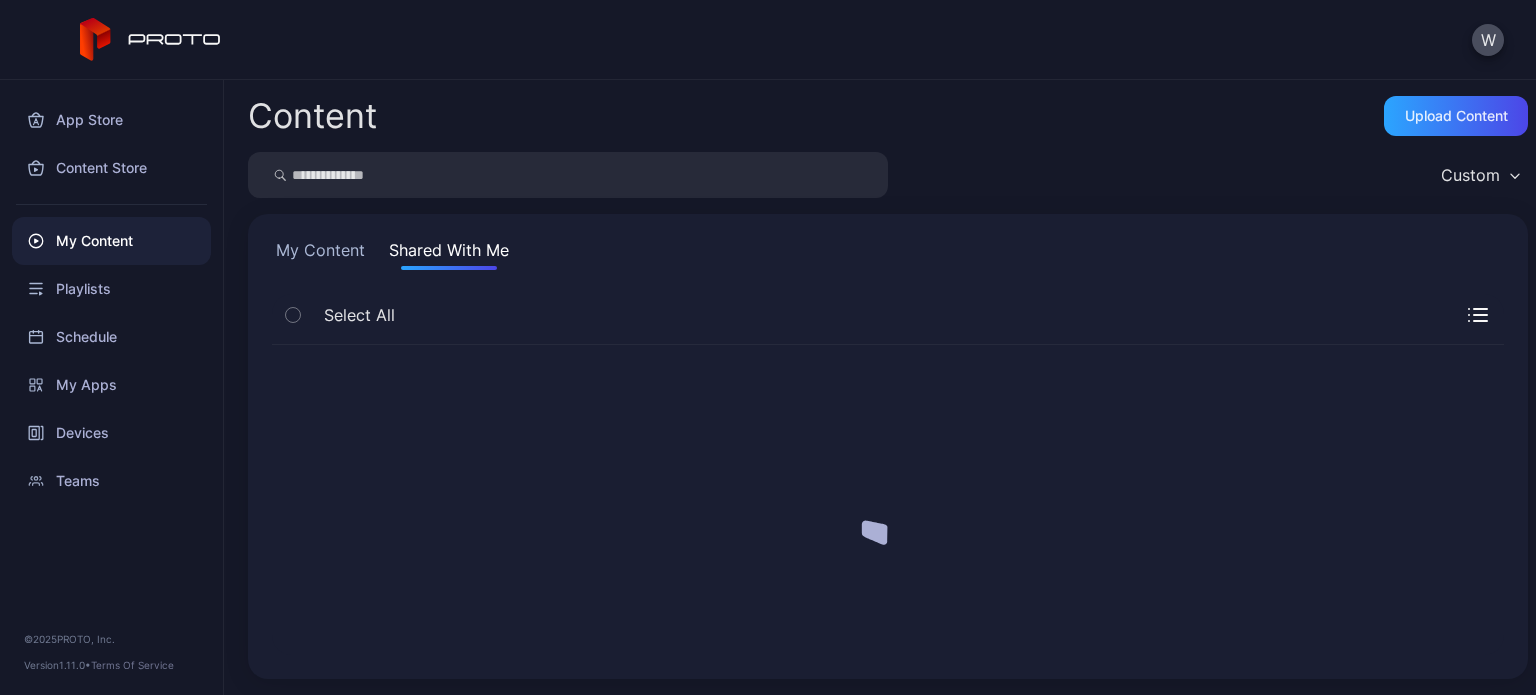 scroll, scrollTop: 0, scrollLeft: 0, axis: both 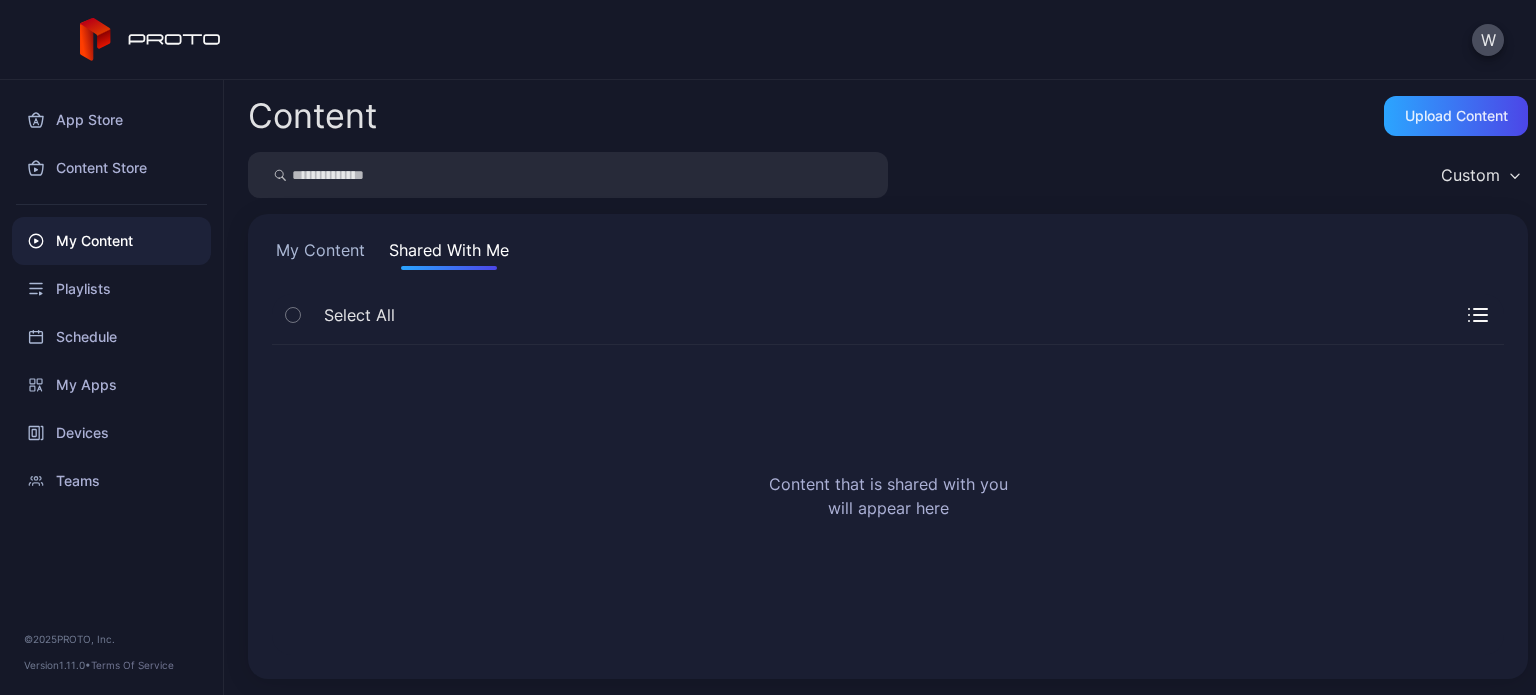 click 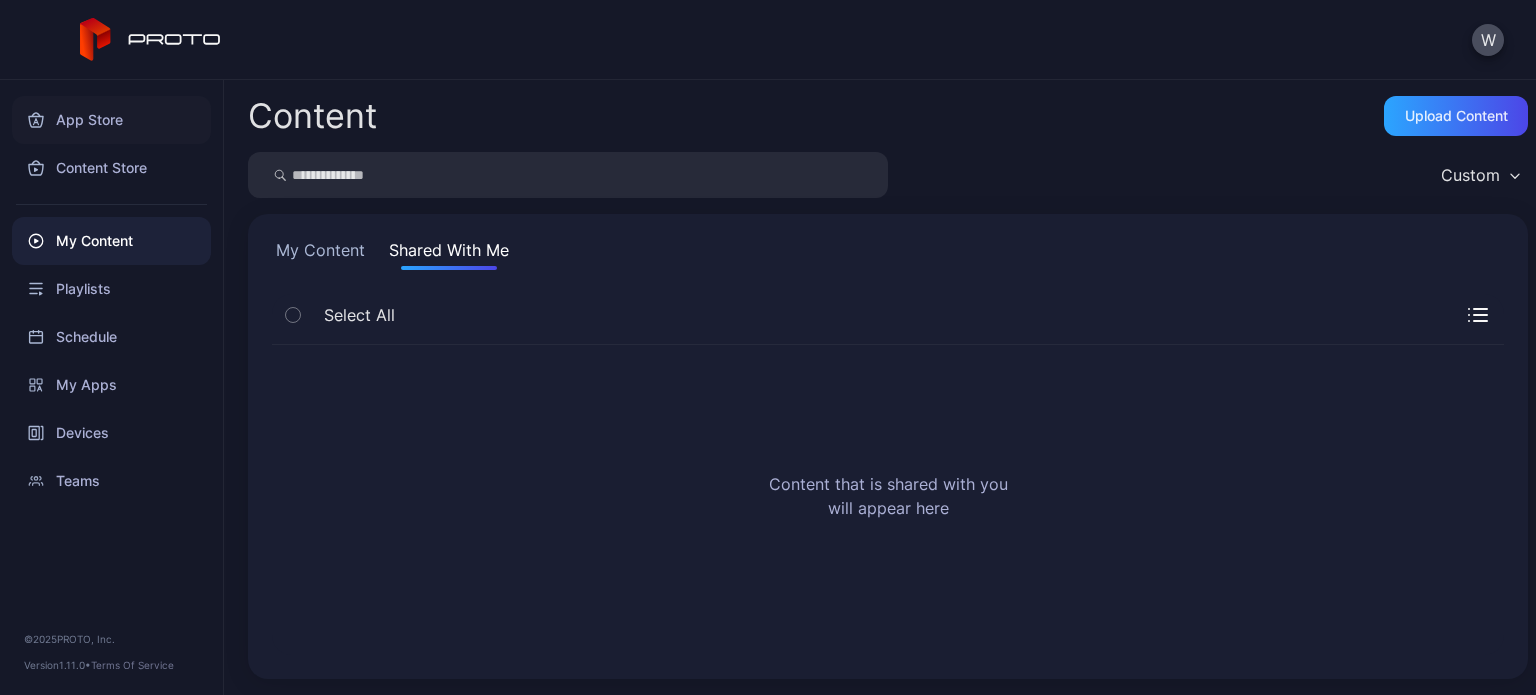 click on "App Store" at bounding box center (111, 120) 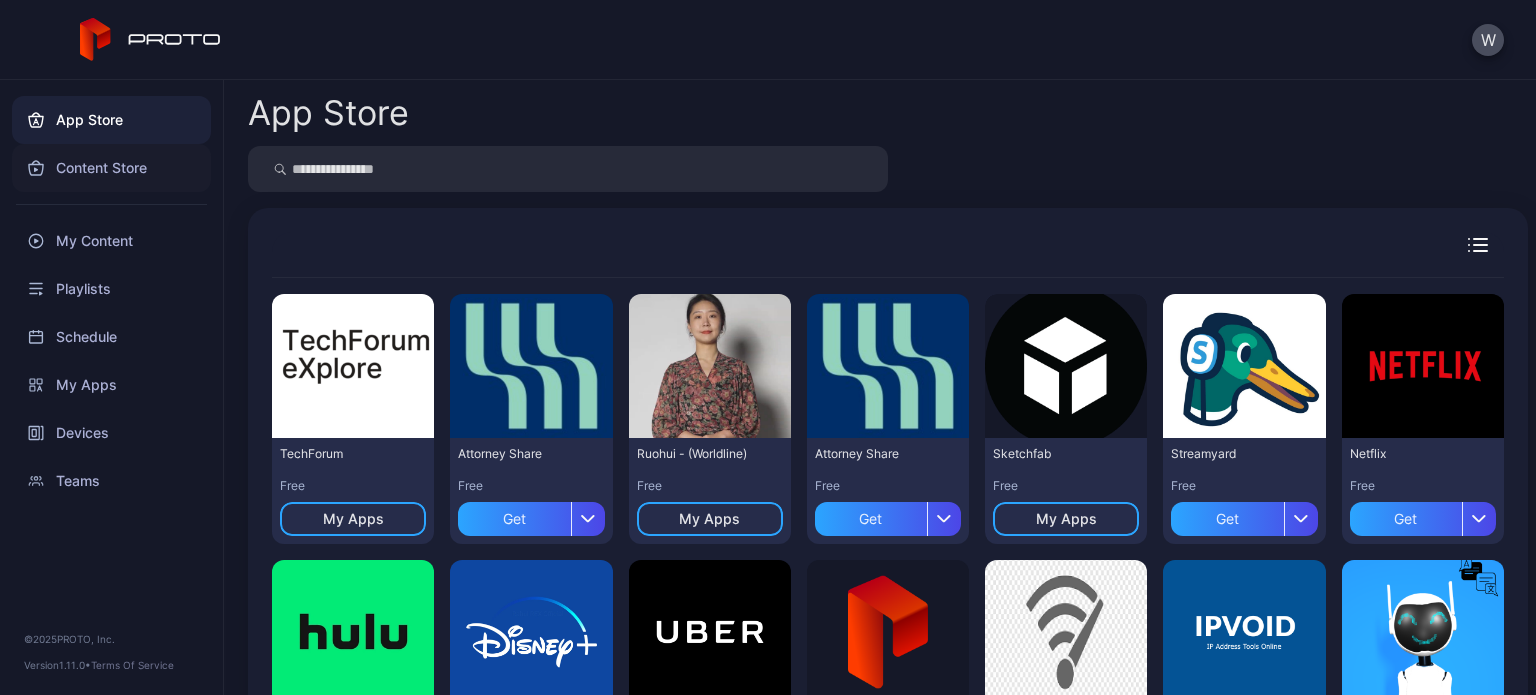 click on "Content Store" at bounding box center [111, 168] 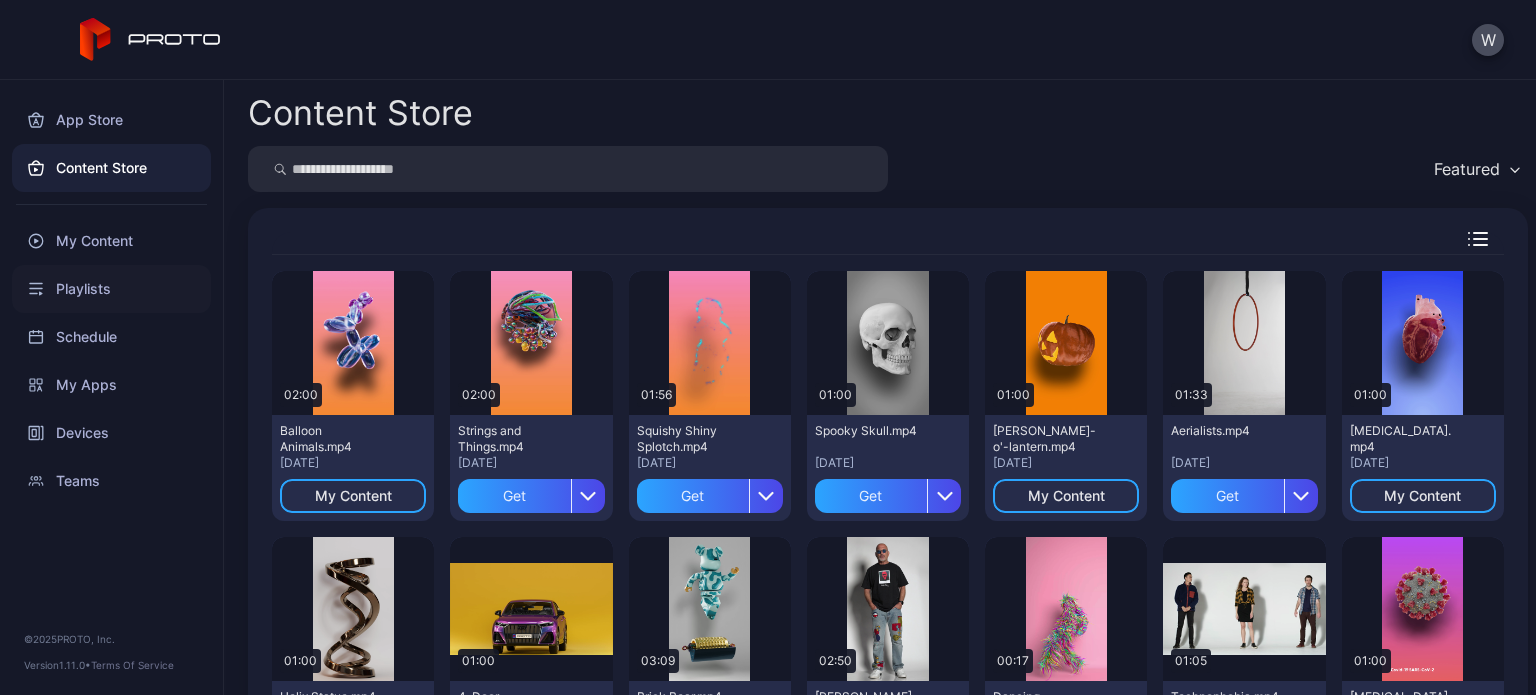 click on "Playlists" at bounding box center (111, 289) 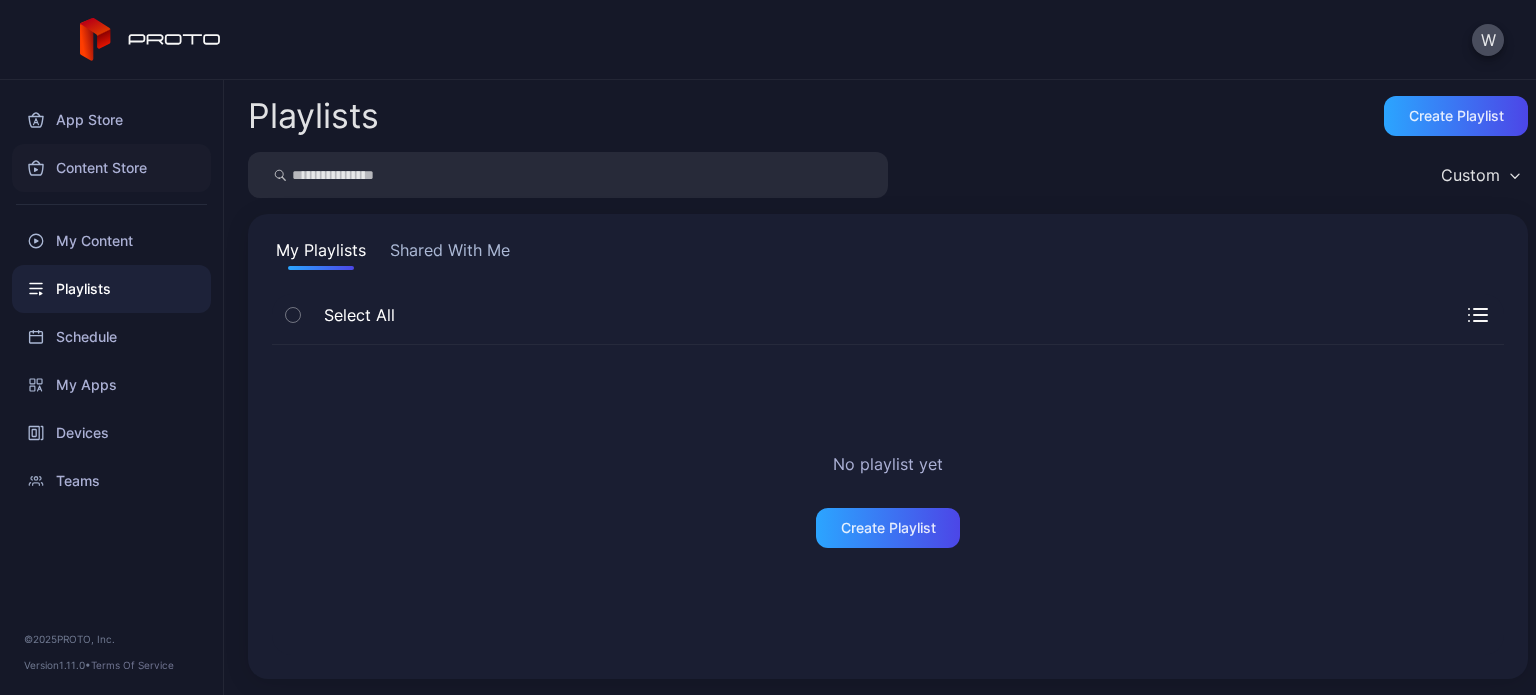click on "Content Store" at bounding box center (111, 168) 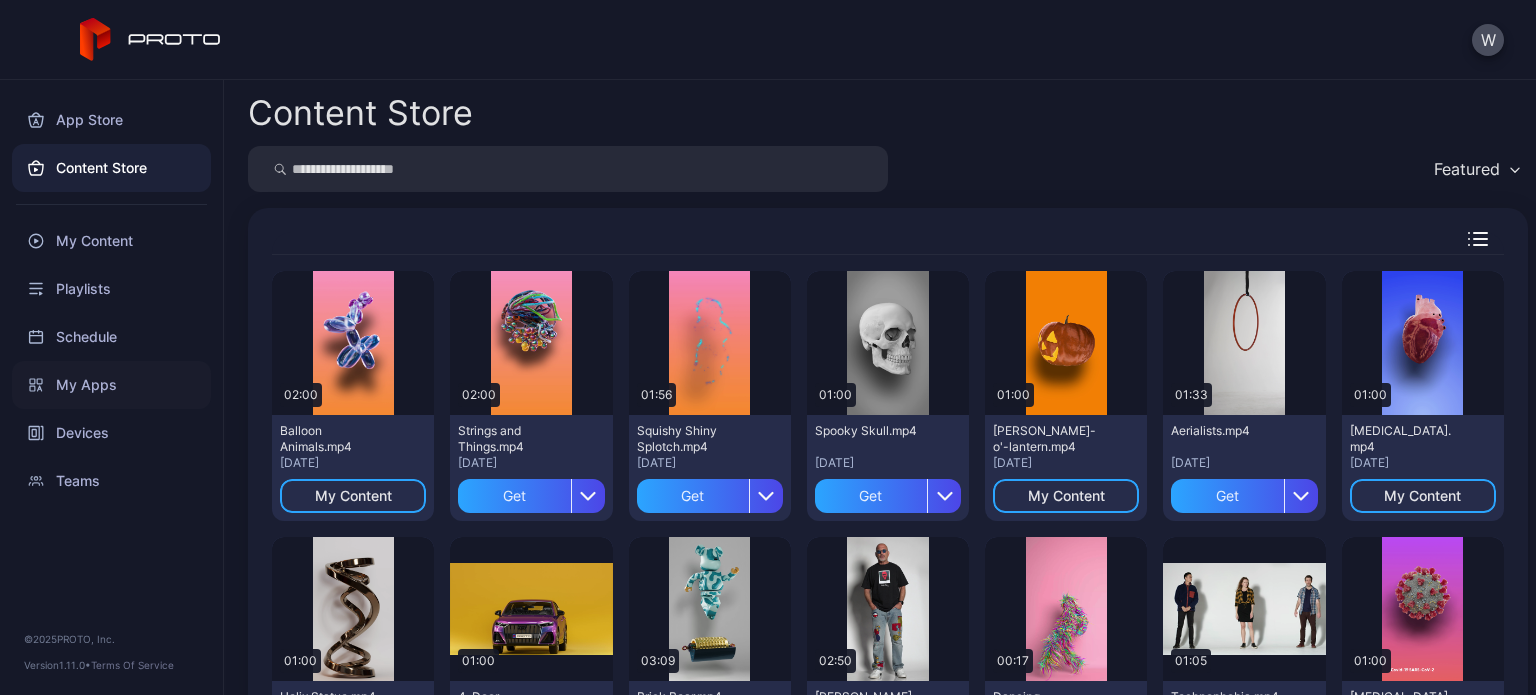 click on "My Apps" at bounding box center [111, 385] 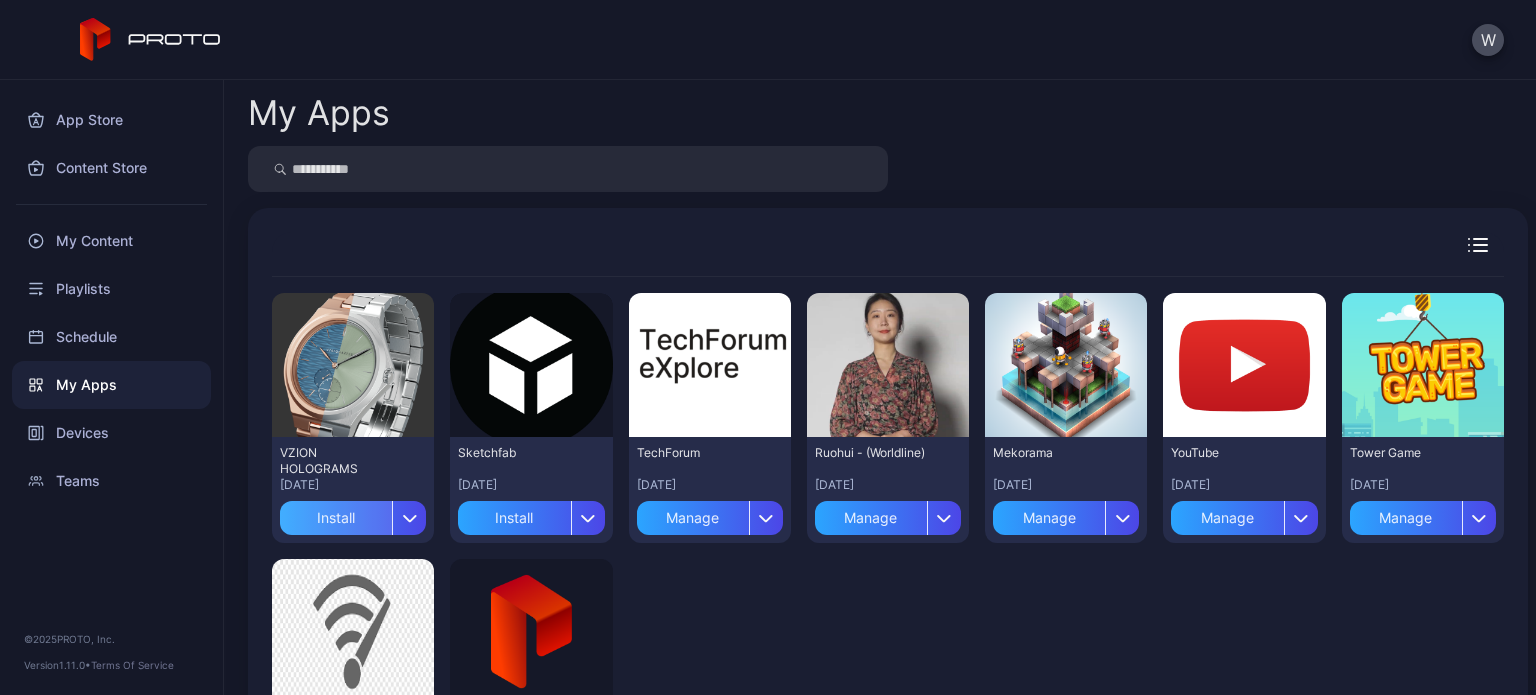 click on "Install" at bounding box center (336, 518) 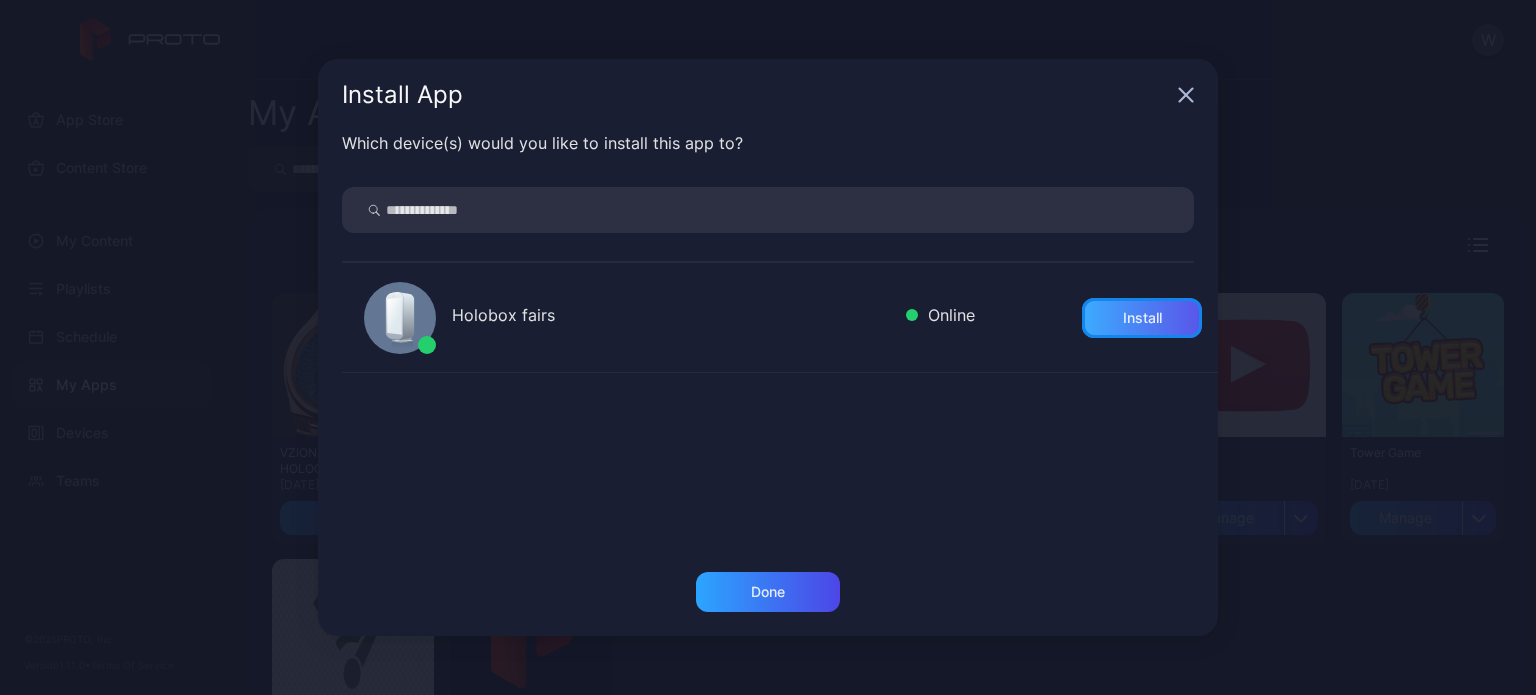 click on "Install" at bounding box center (1142, 318) 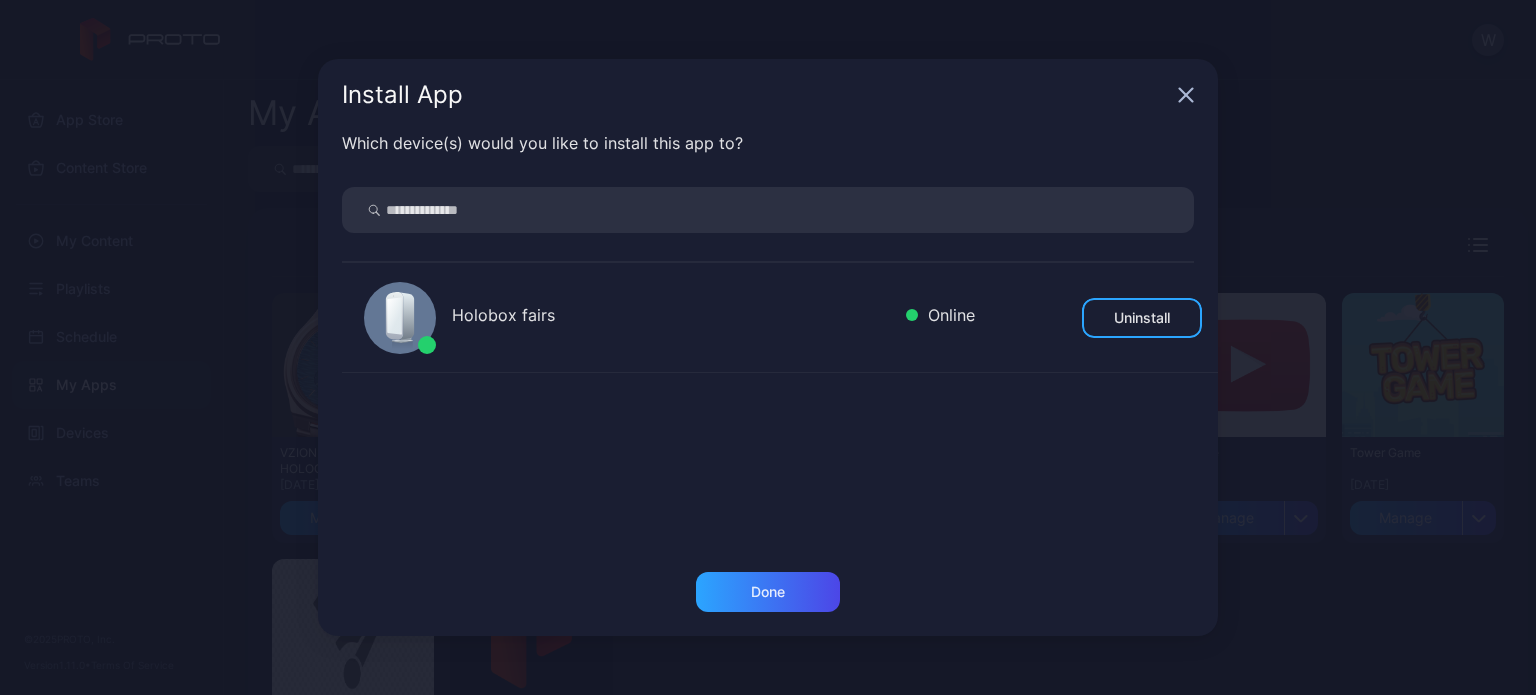 click 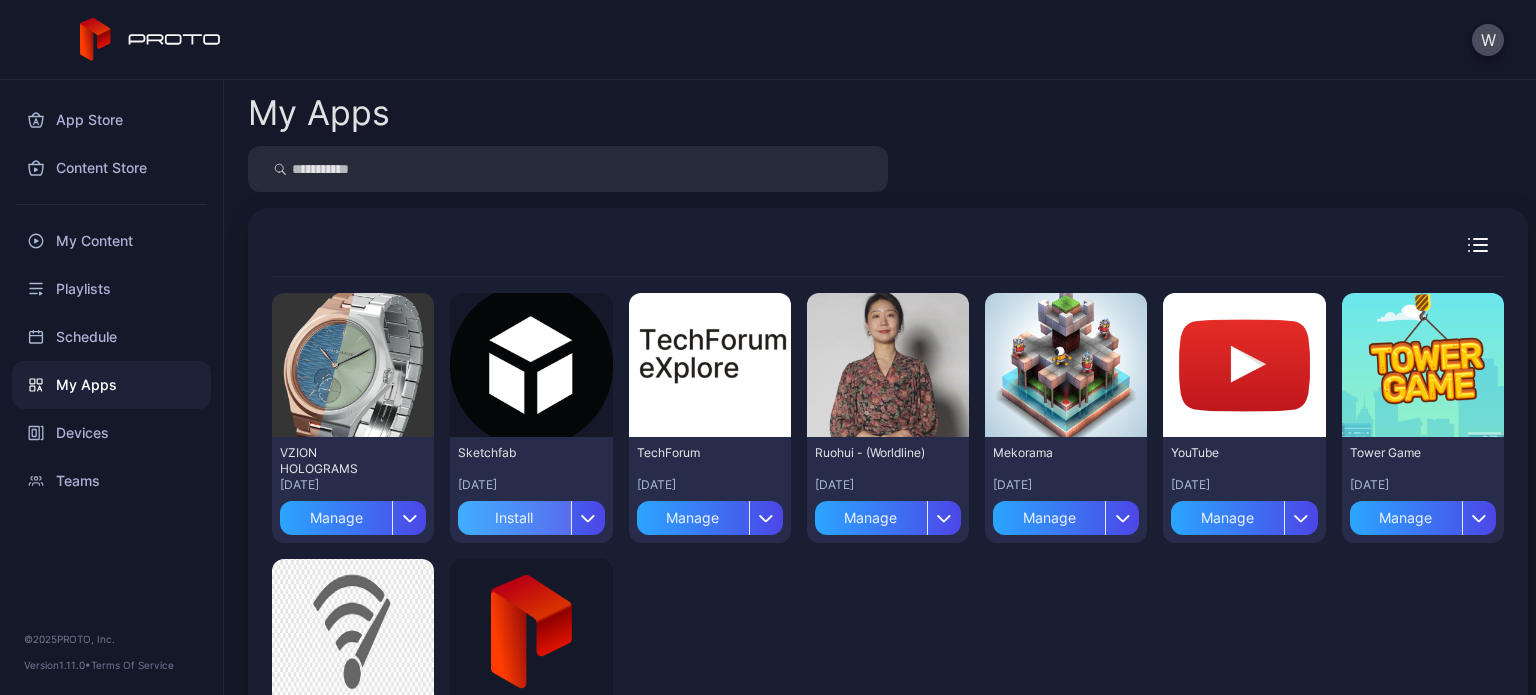 click on "Install" at bounding box center [514, 518] 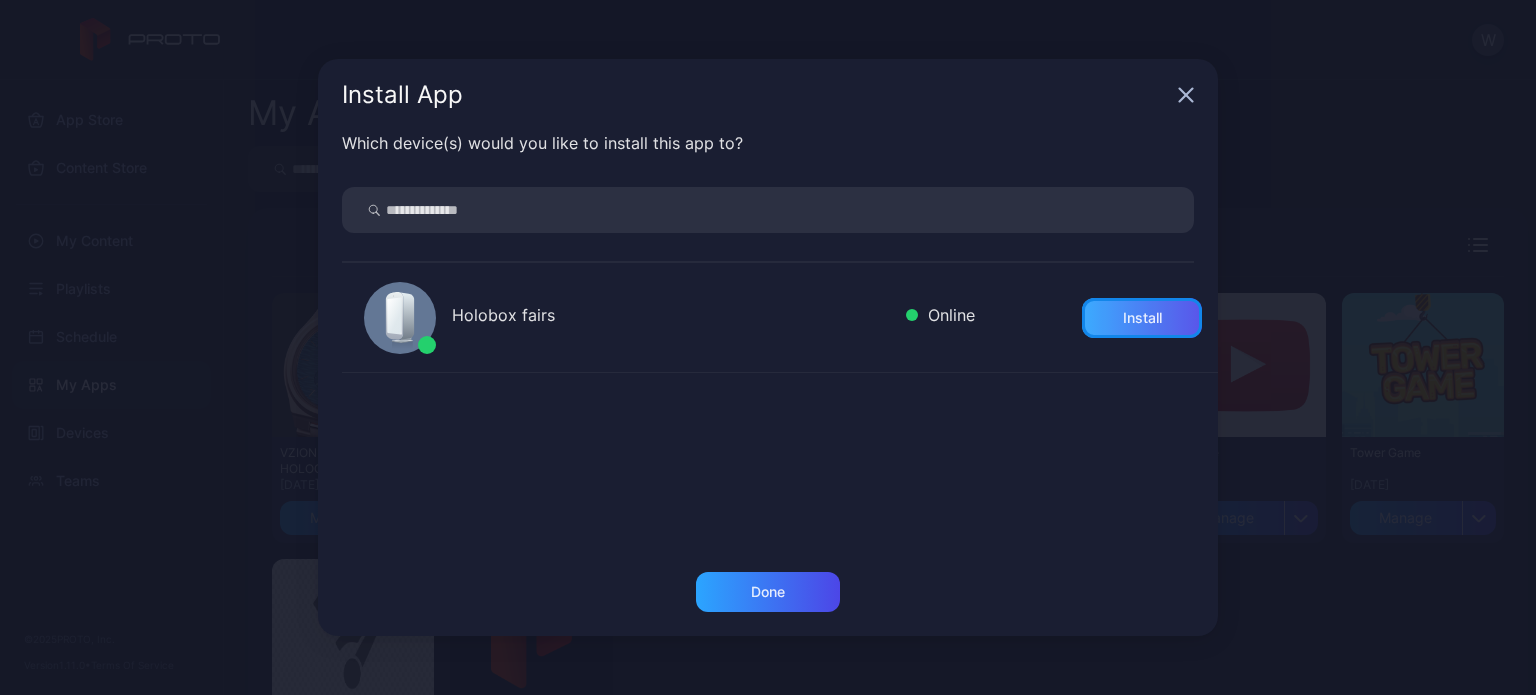 click on "Install" at bounding box center [1142, 318] 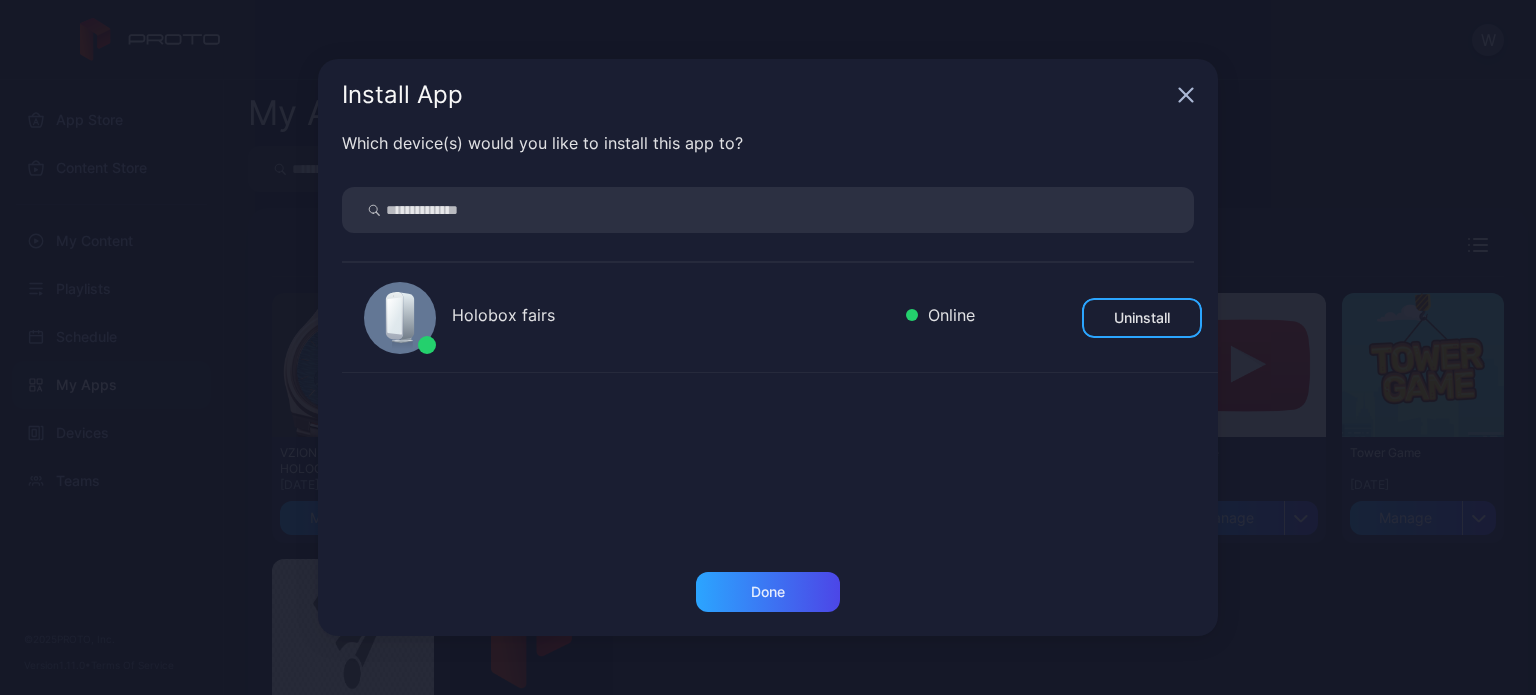 click 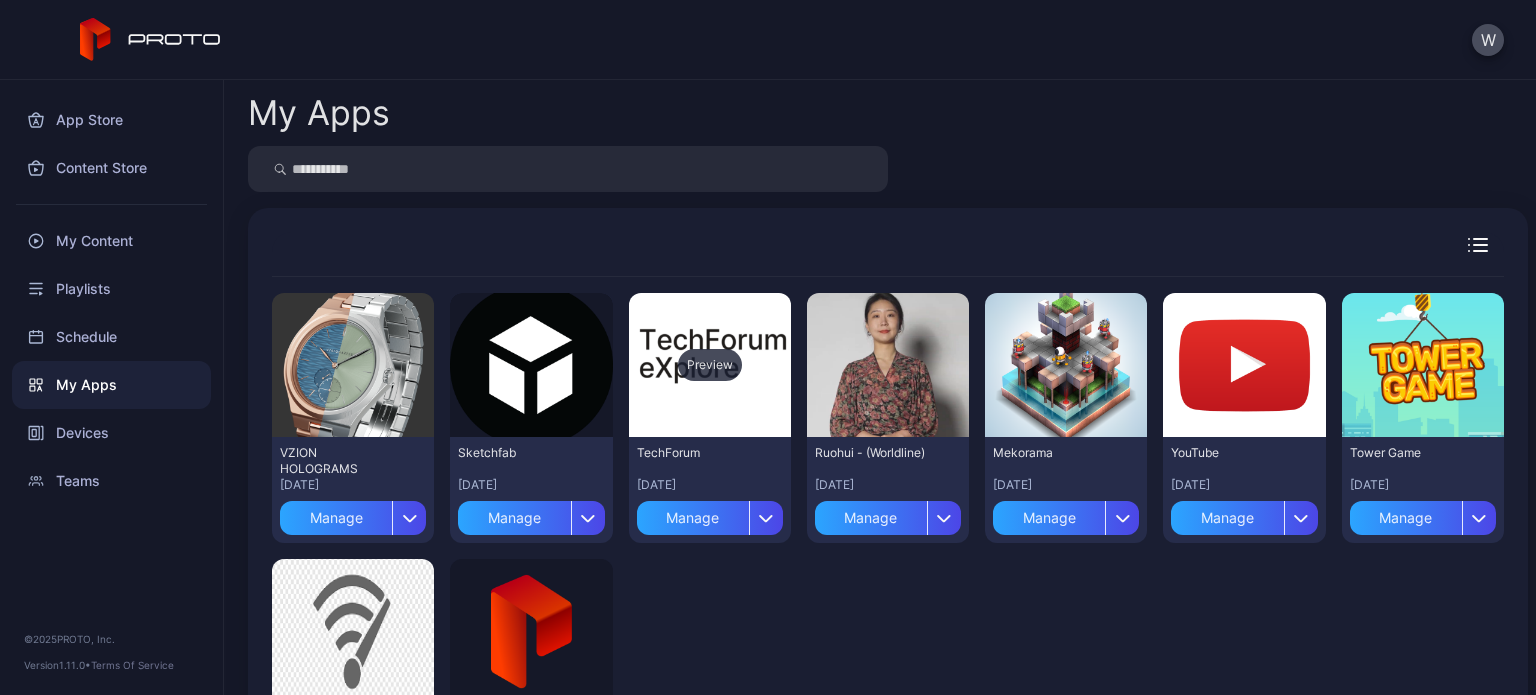scroll, scrollTop: 171, scrollLeft: 0, axis: vertical 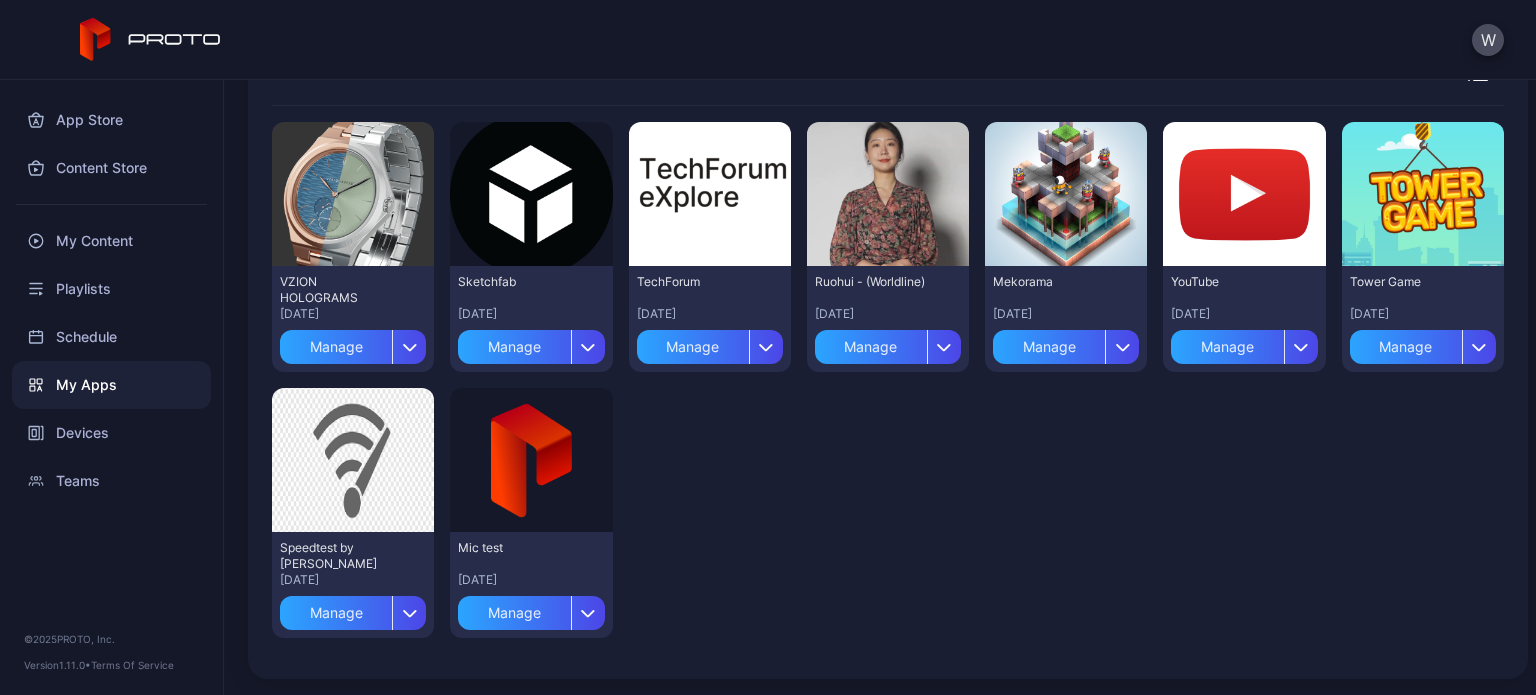 click on "Preview VZION HOLOGRAMS [DATE] Manage Preview Sketchfab [DATE] Manage Preview TechForum [DATE] Manage Preview Ruohui - (Worldline) [DATE] Manage Preview Mekorama [DATE] Manage Preview YouTube [DATE] Manage [GEOGRAPHIC_DATA] Game [DATE] Manage Preview Speedtest by Ookla [DATE] Manage Preview Mic test [DATE] Manage" at bounding box center (888, 380) 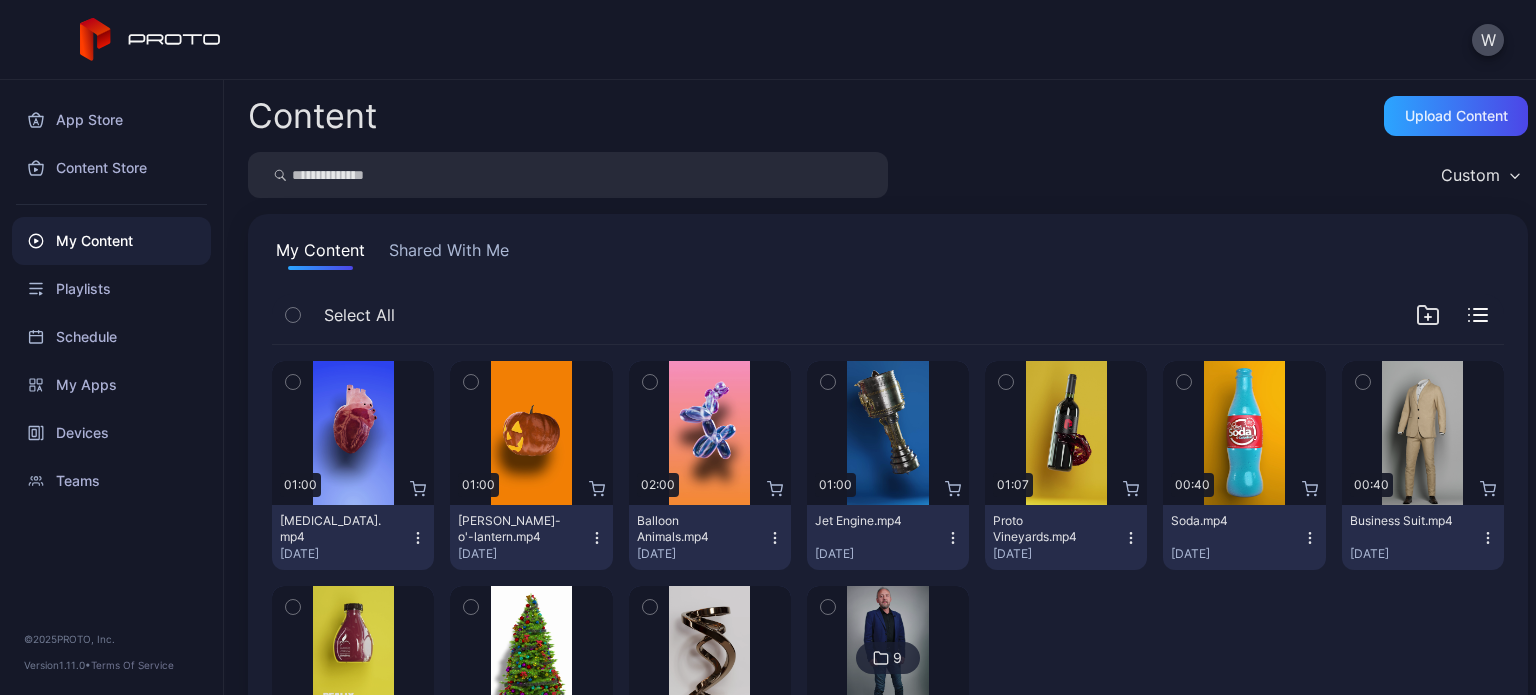 click on "Content Upload Content" at bounding box center (888, 116) 